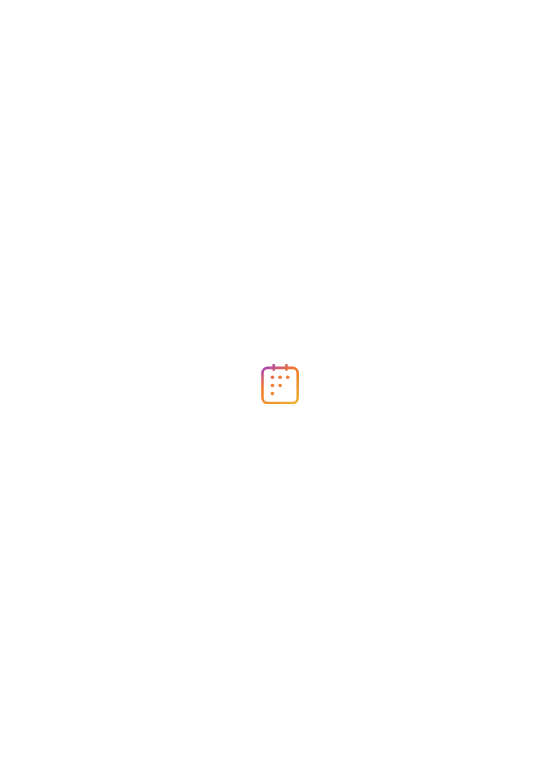 scroll, scrollTop: 0, scrollLeft: 0, axis: both 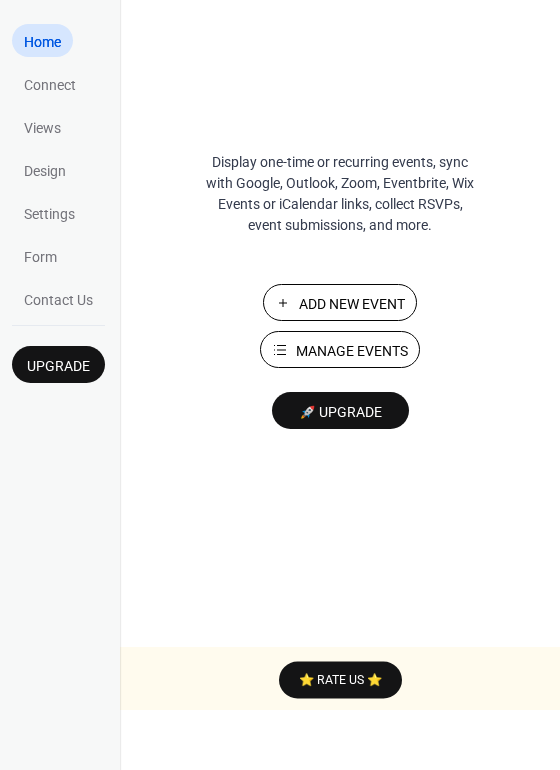 click on "Manage Events" at bounding box center (352, 351) 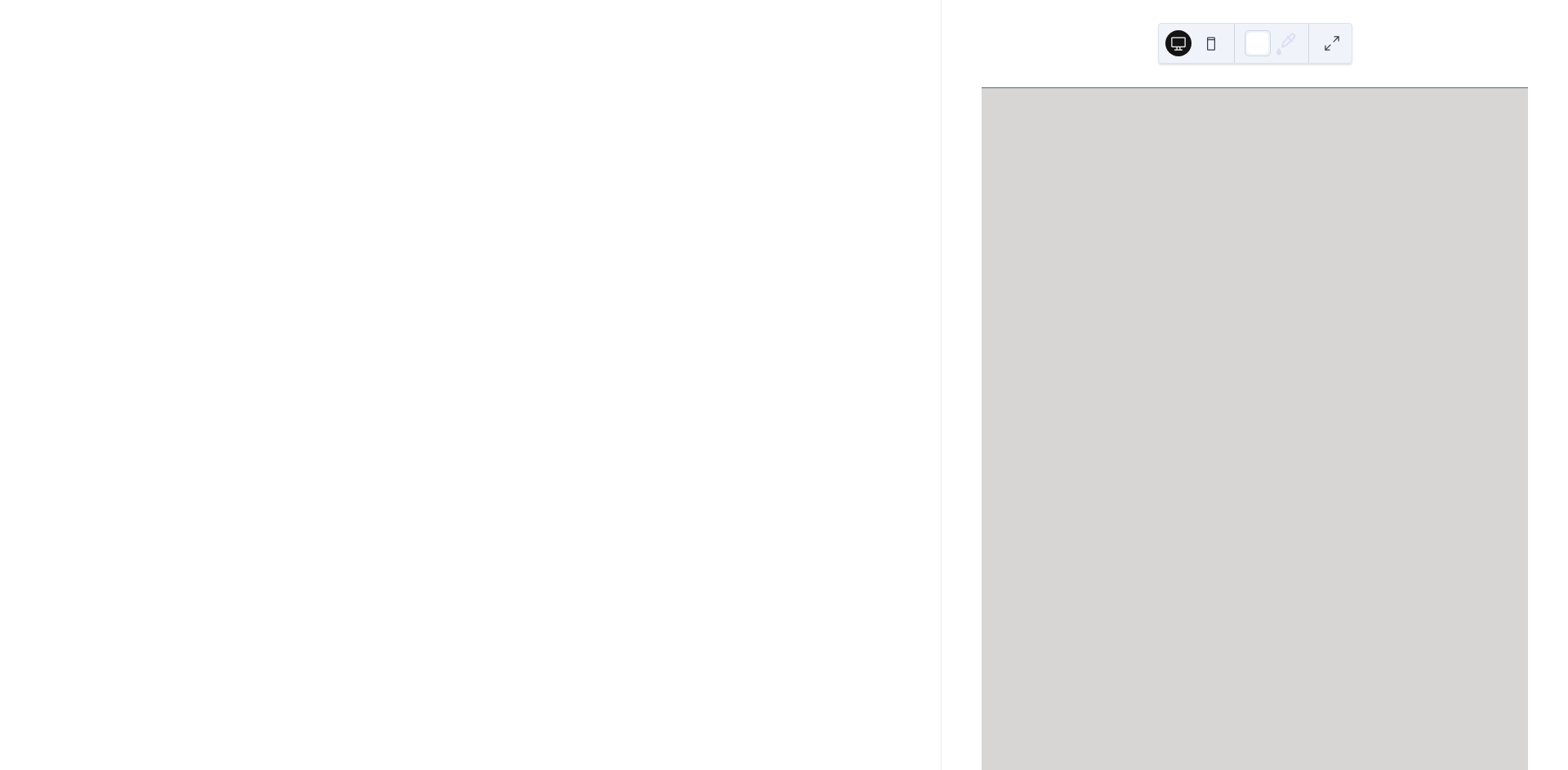 scroll, scrollTop: 0, scrollLeft: 0, axis: both 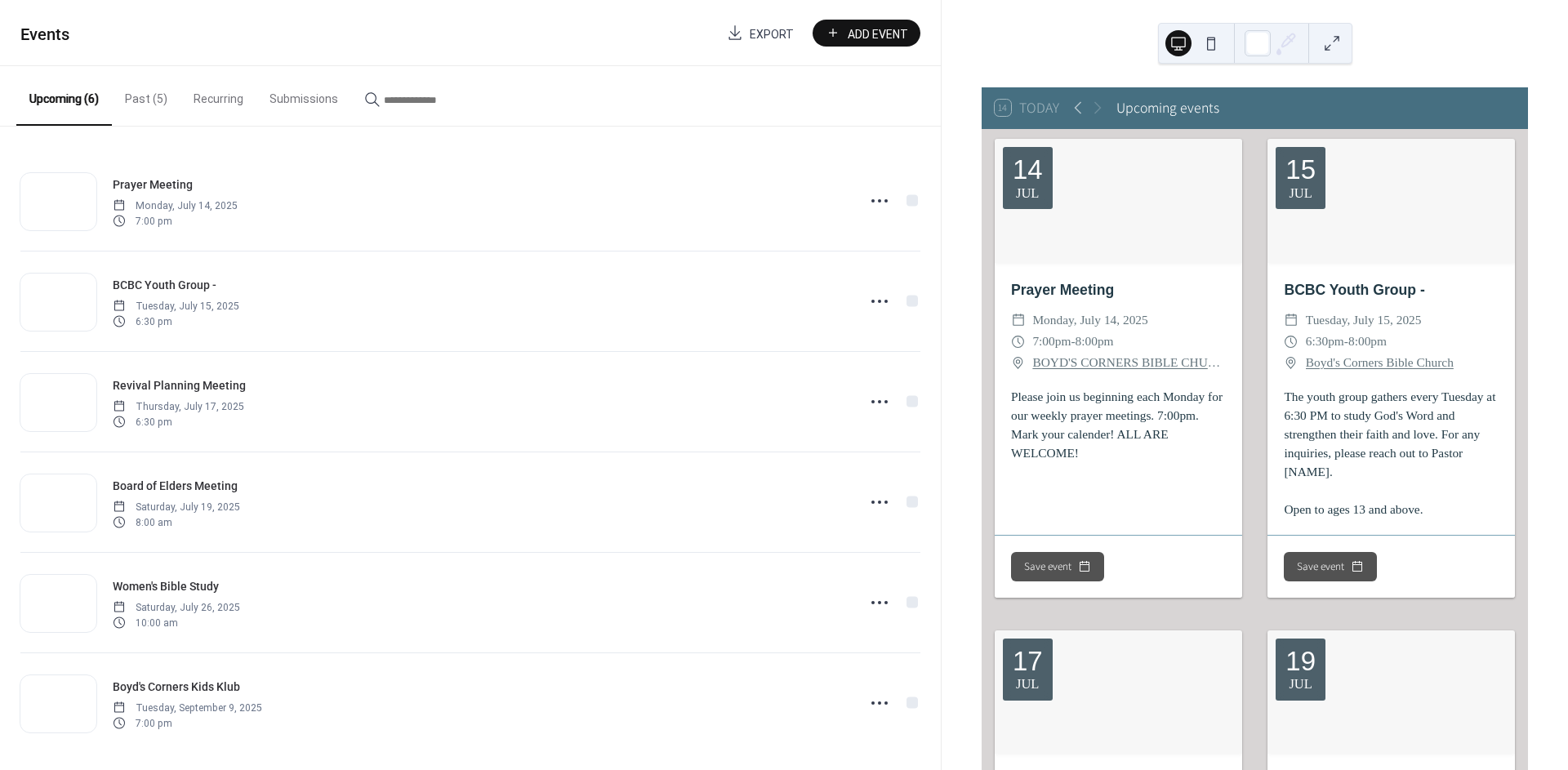 click on "Past (5)" at bounding box center [146, 95] 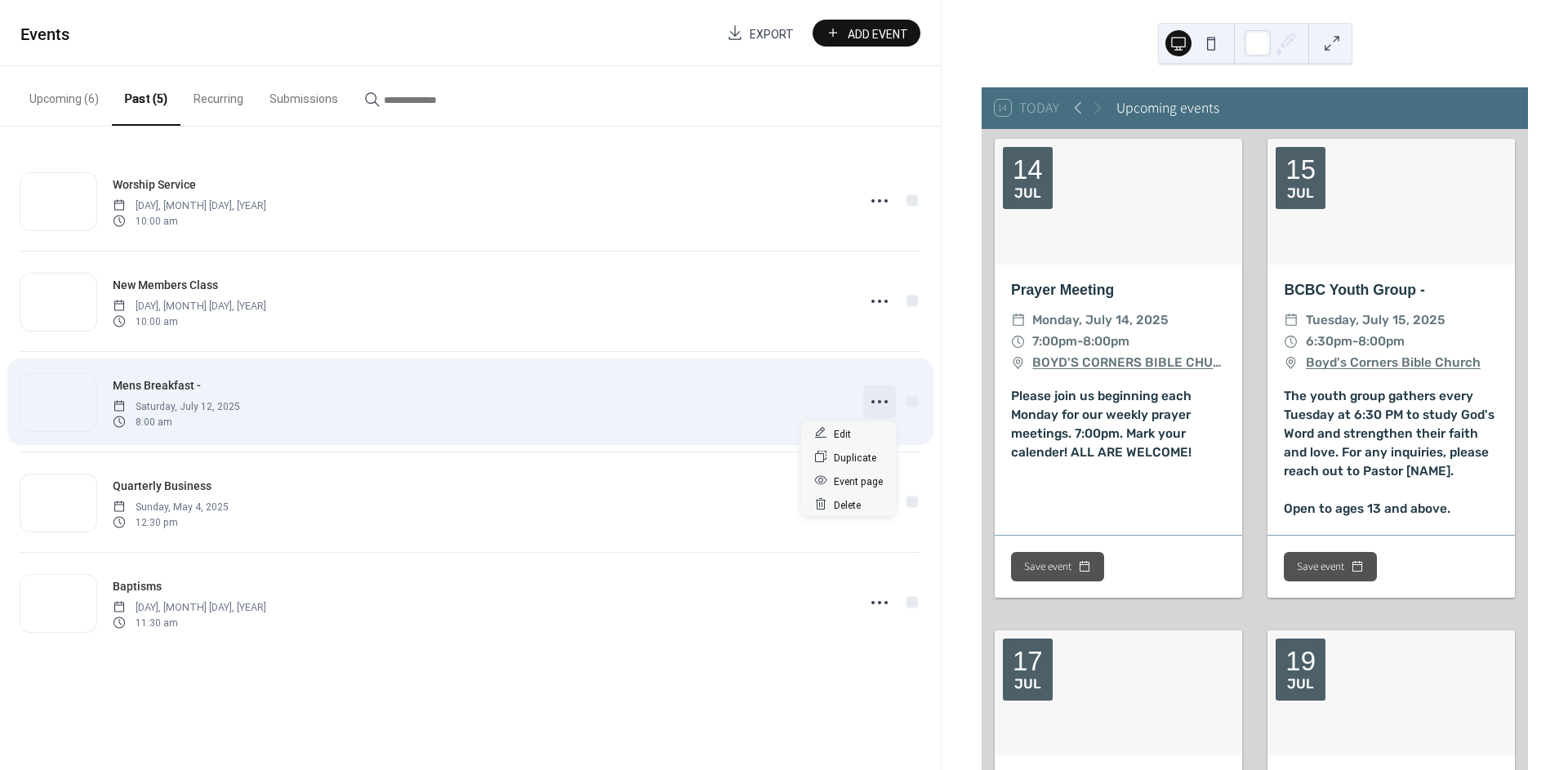 click 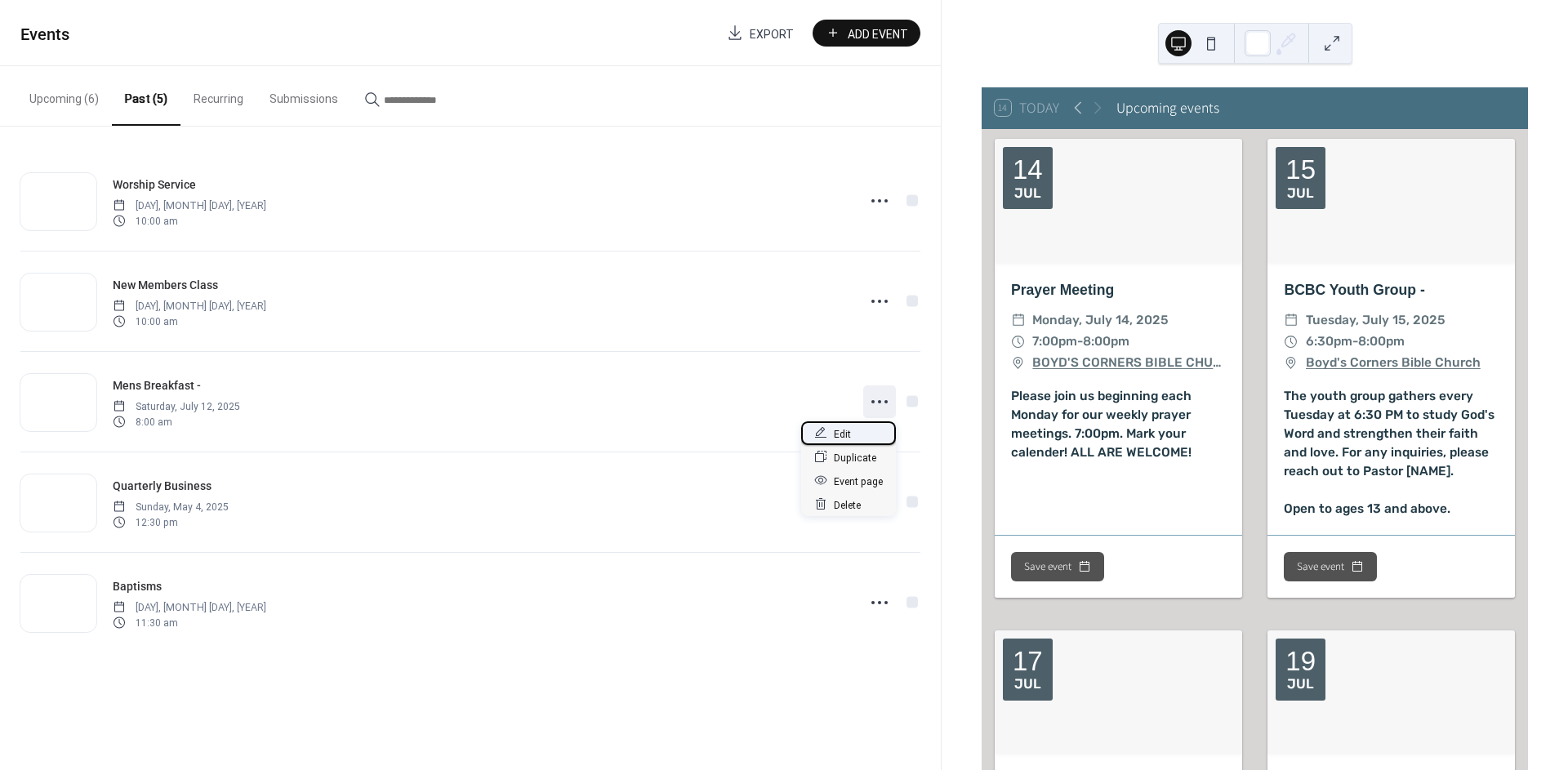 click on "Edit" at bounding box center (842, 434) 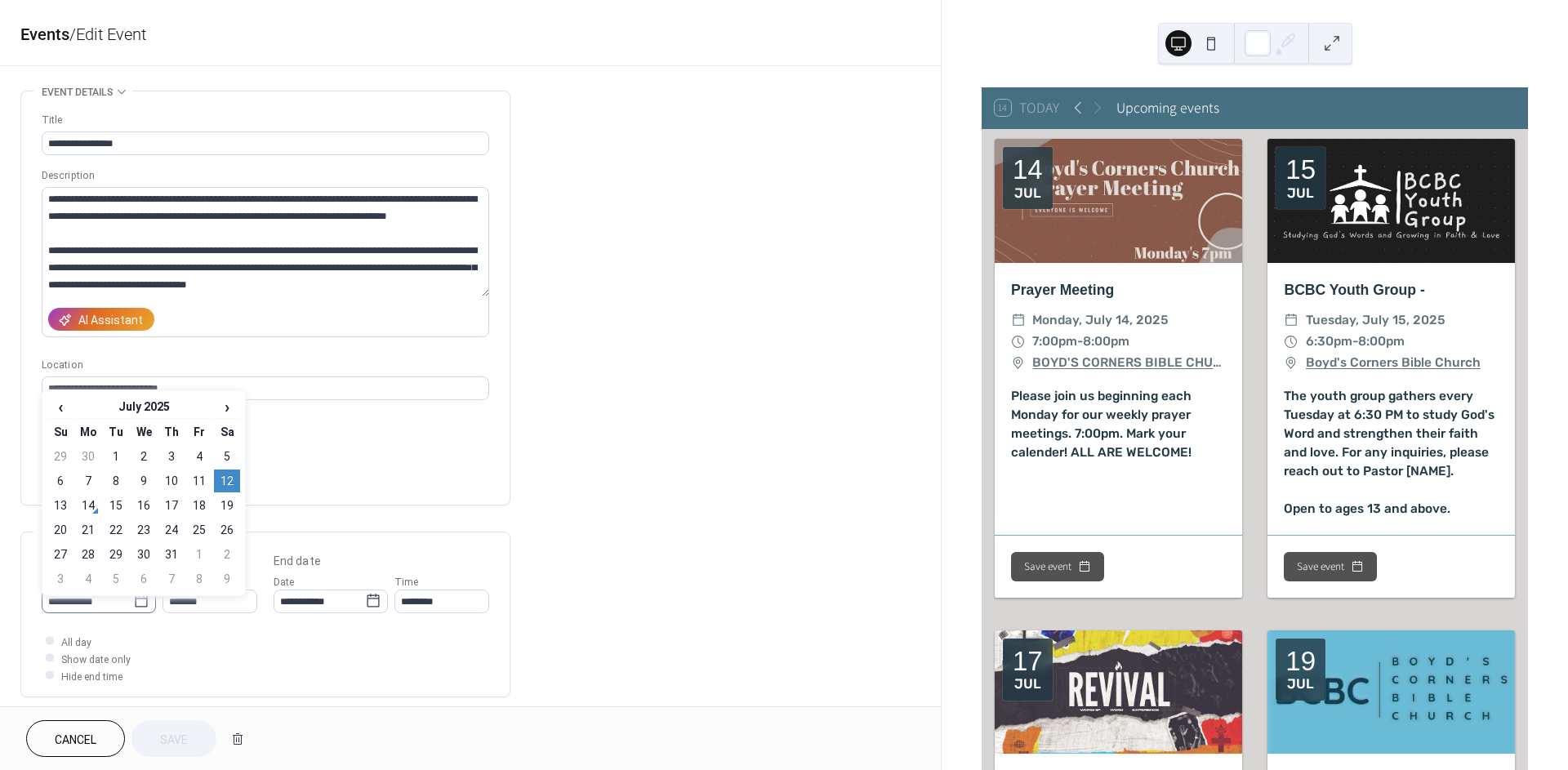 click 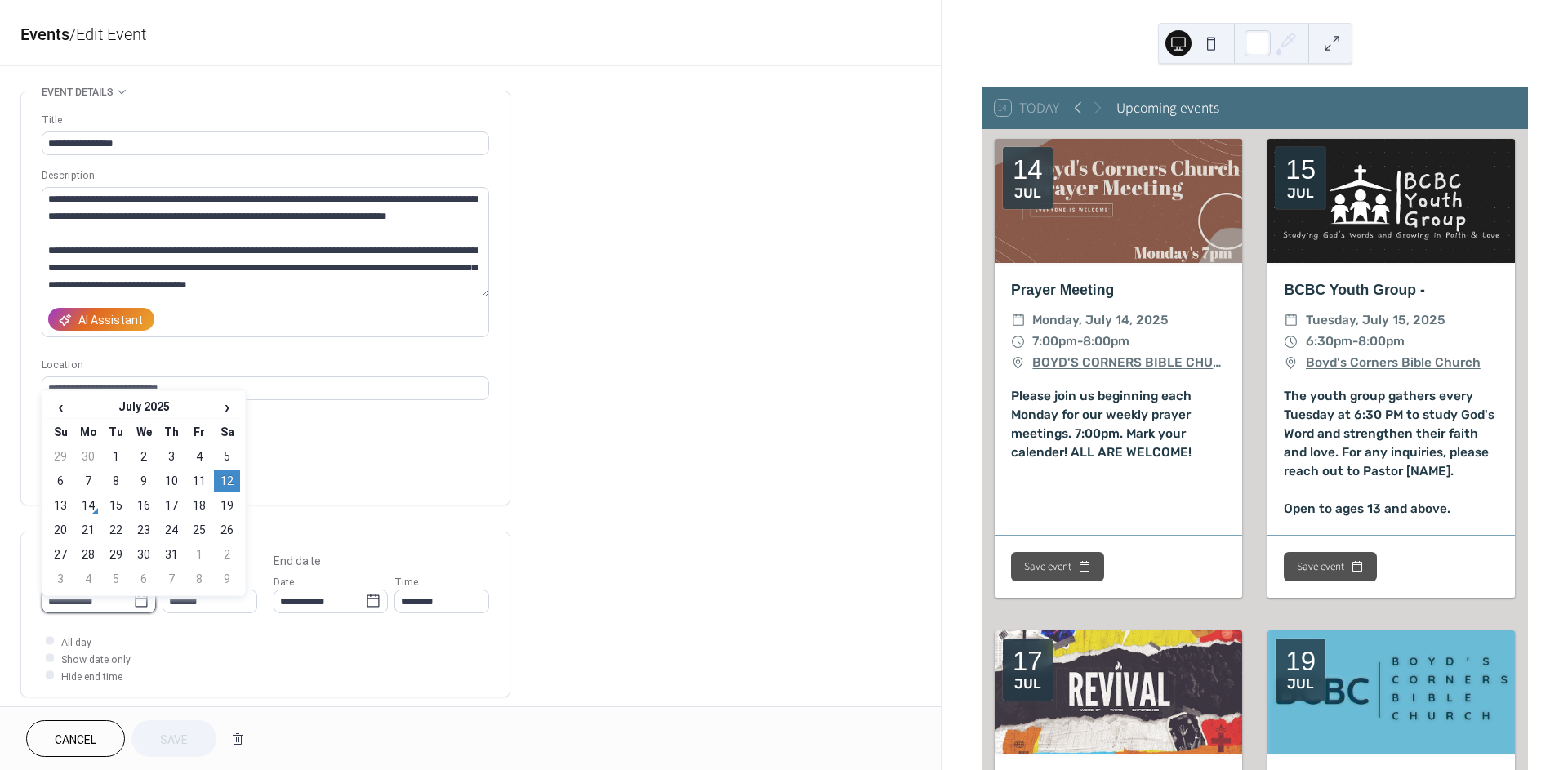 click on "**********" at bounding box center [87, 601] 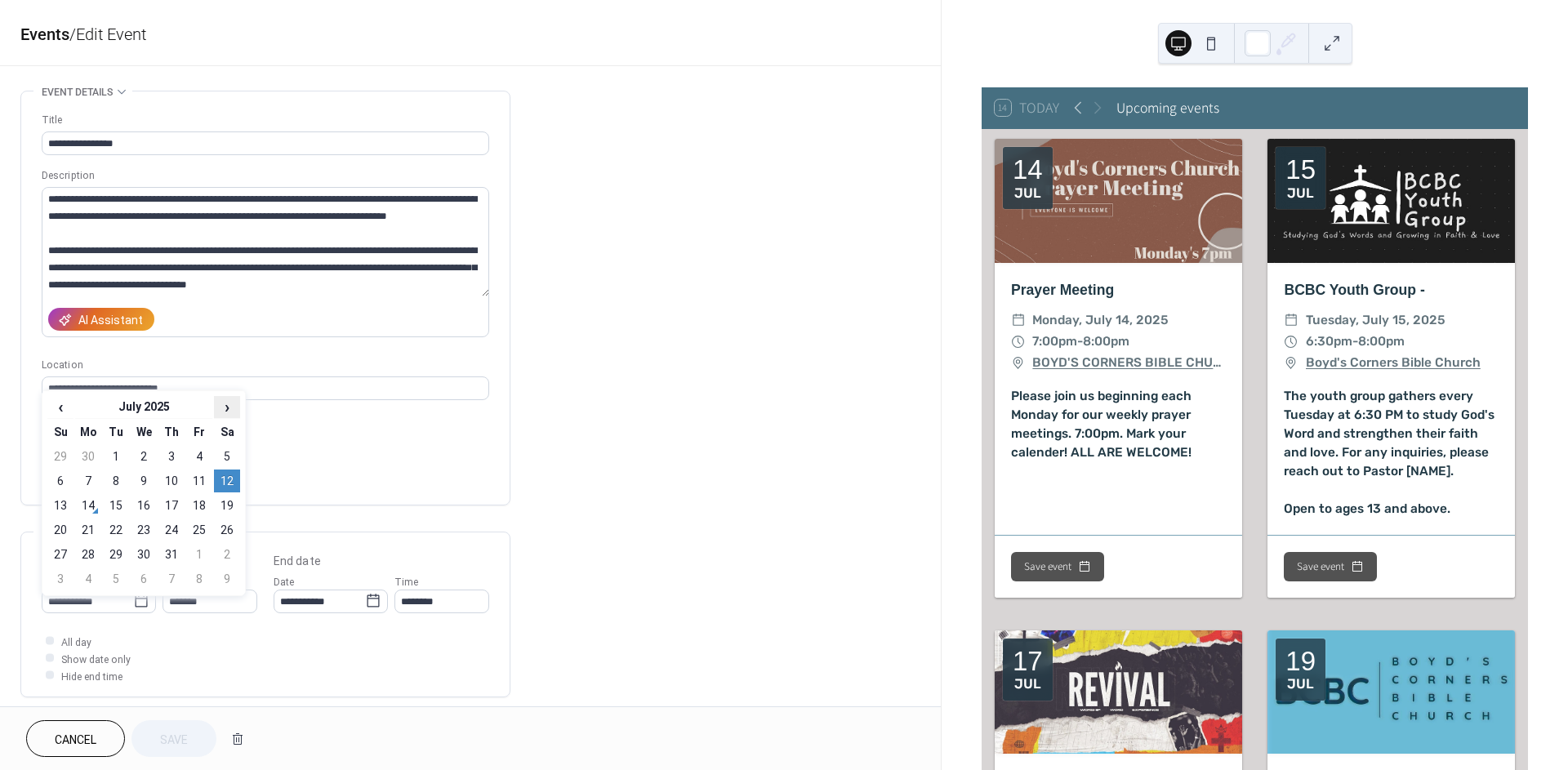 click on "›" at bounding box center [227, 407] 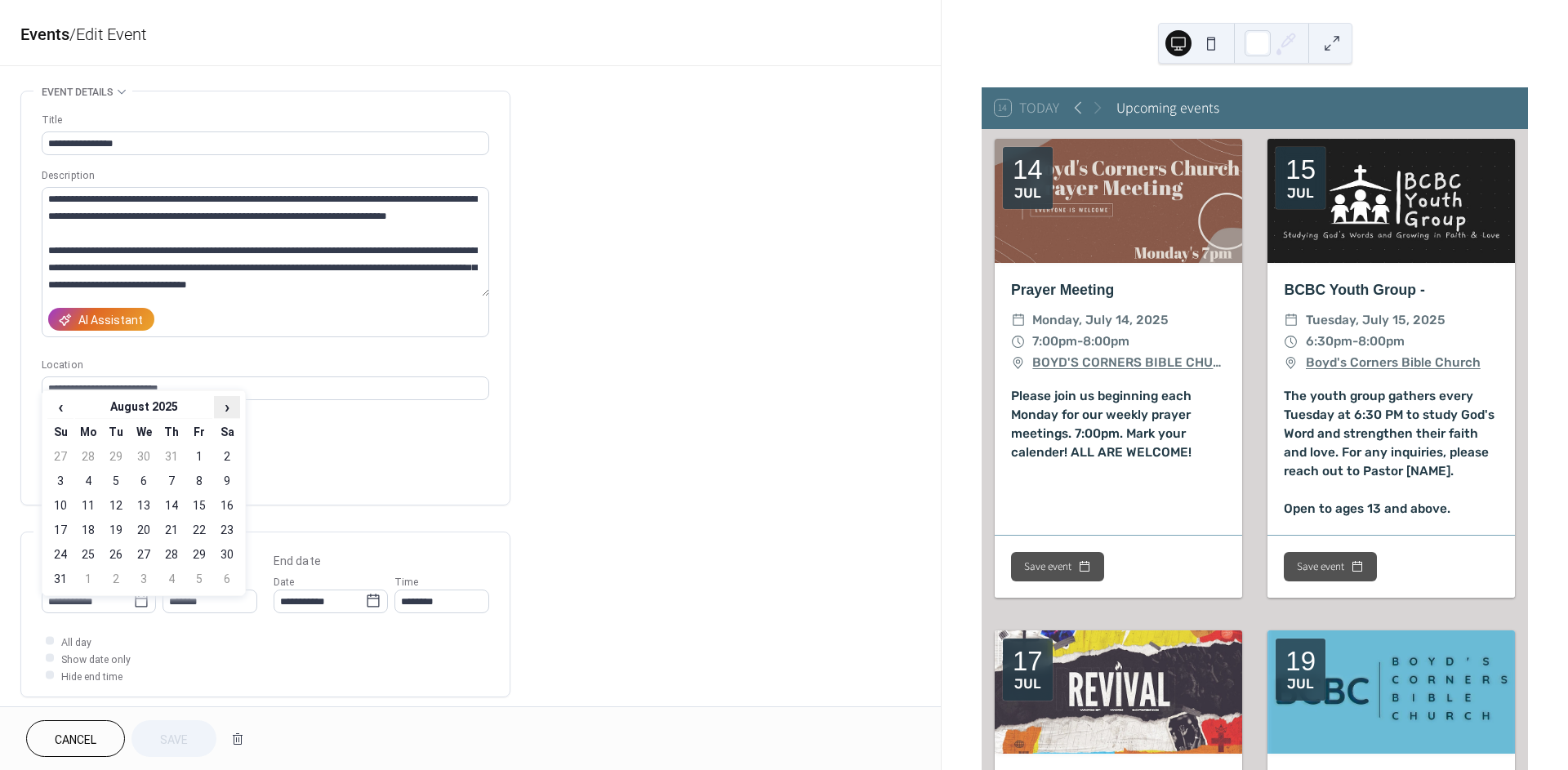 click on "›" at bounding box center [227, 407] 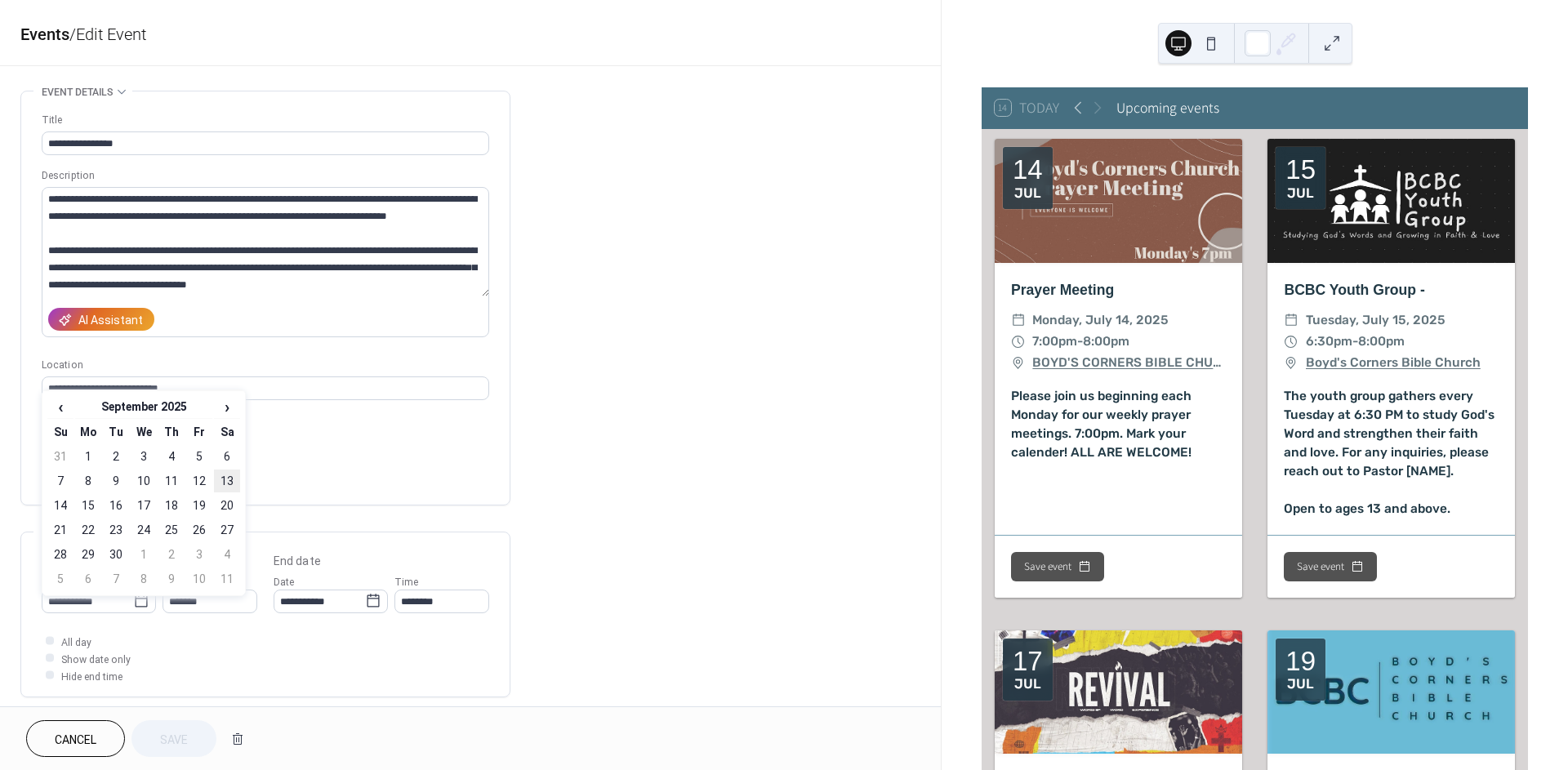 click on "13" at bounding box center (227, 481) 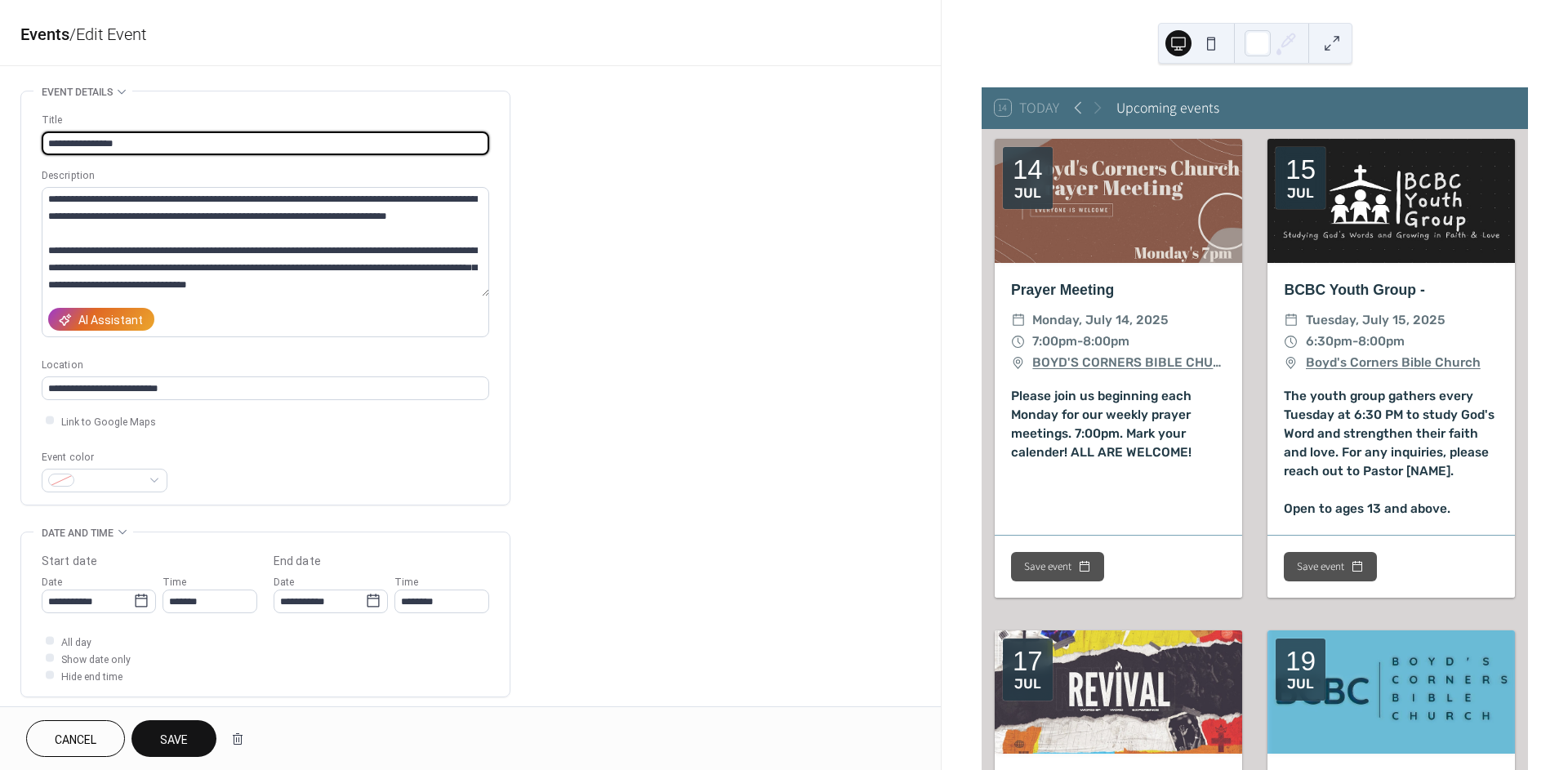 click on "**********" at bounding box center (265, 143) 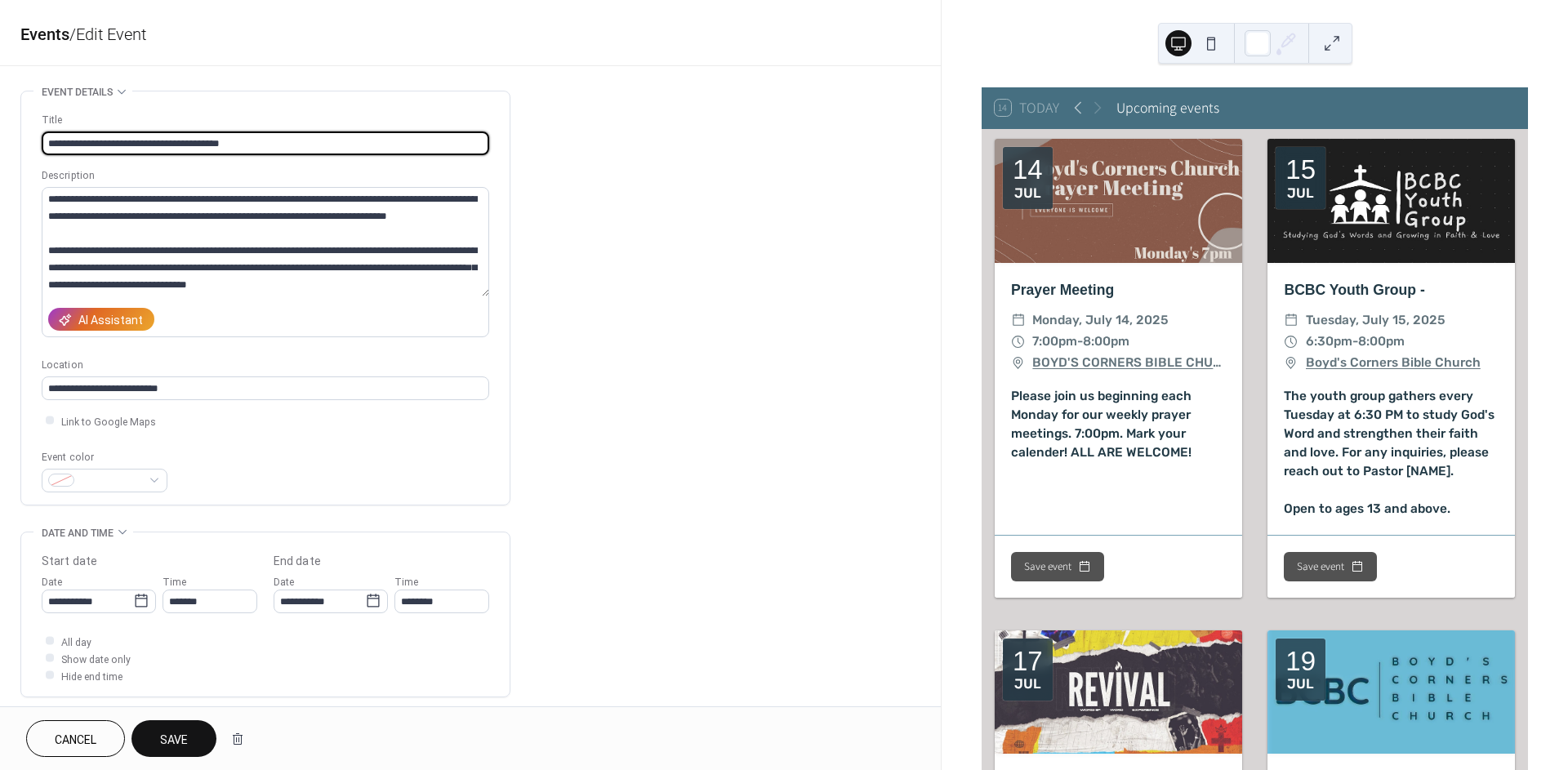 type on "**********" 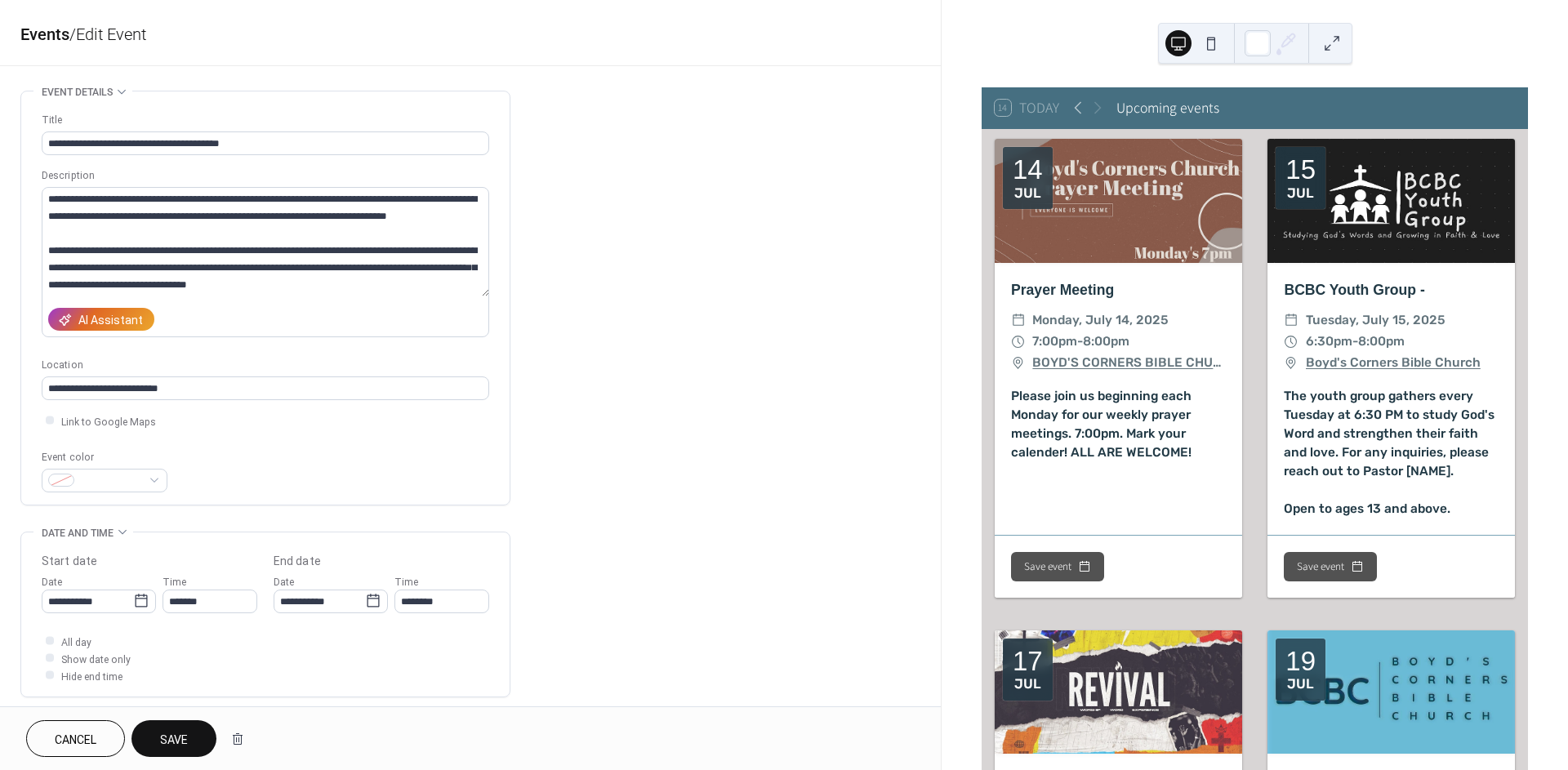 click on "Save" at bounding box center [174, 738] 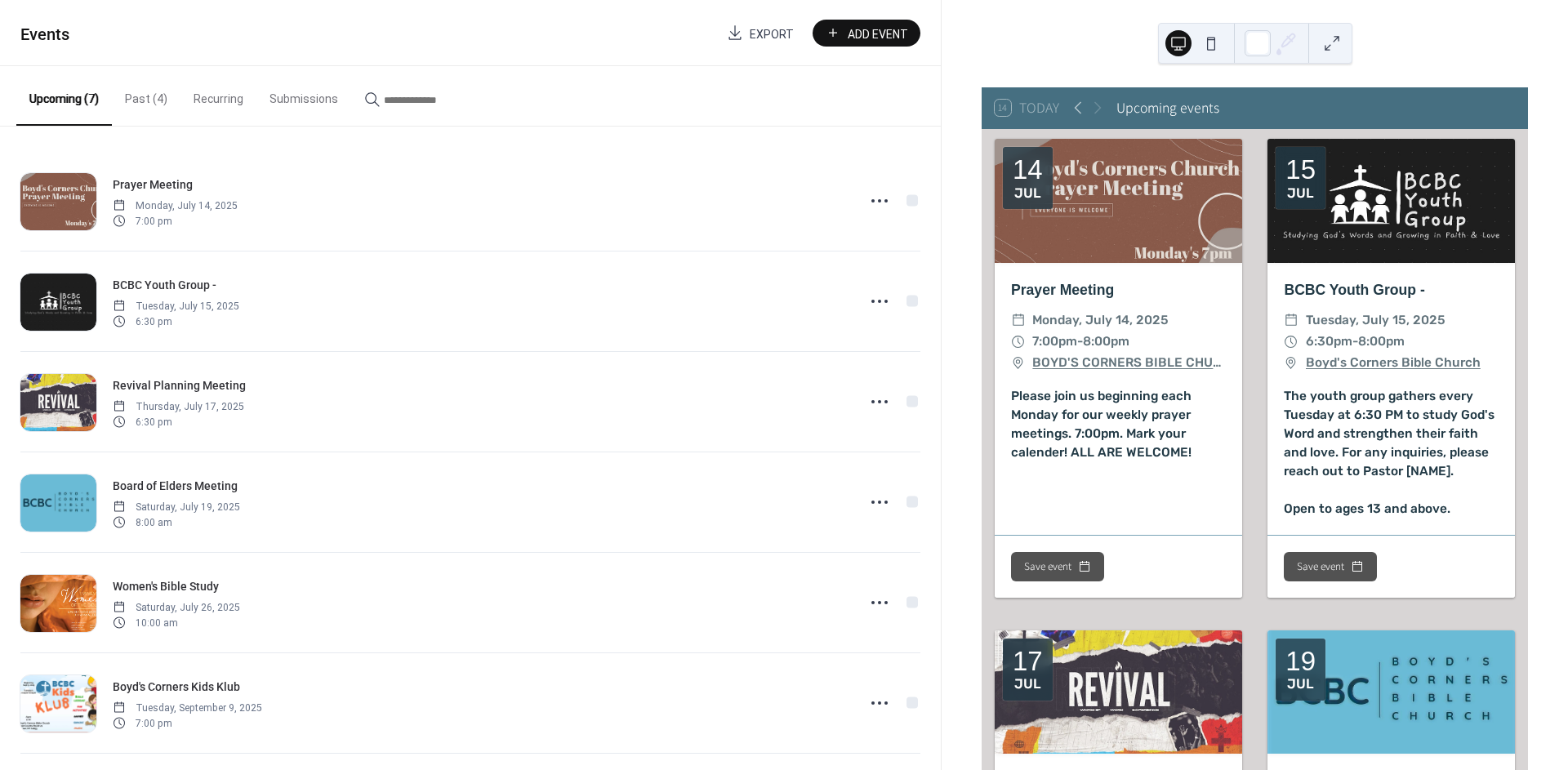 click on "Past (4)" at bounding box center [146, 95] 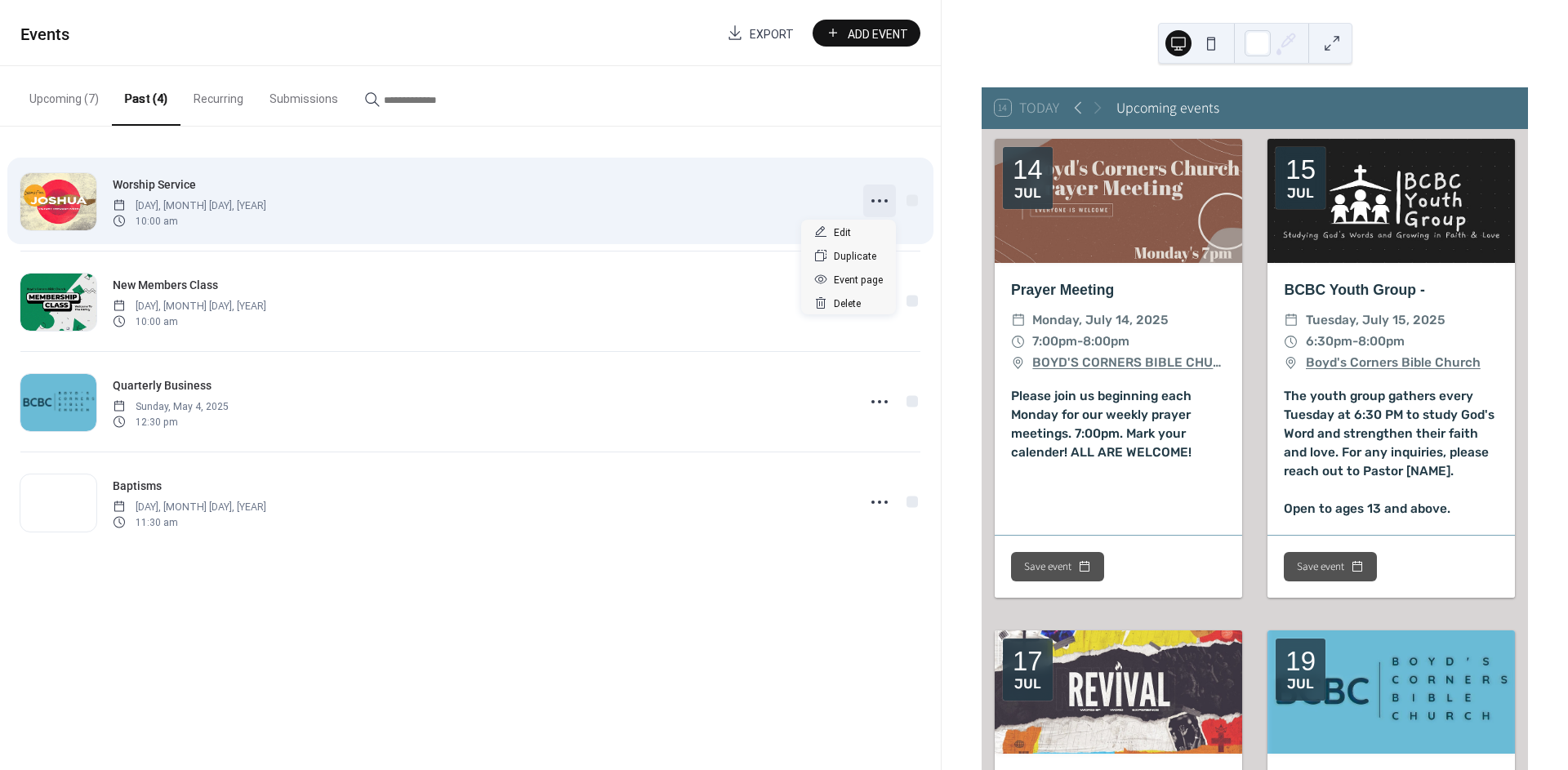 click 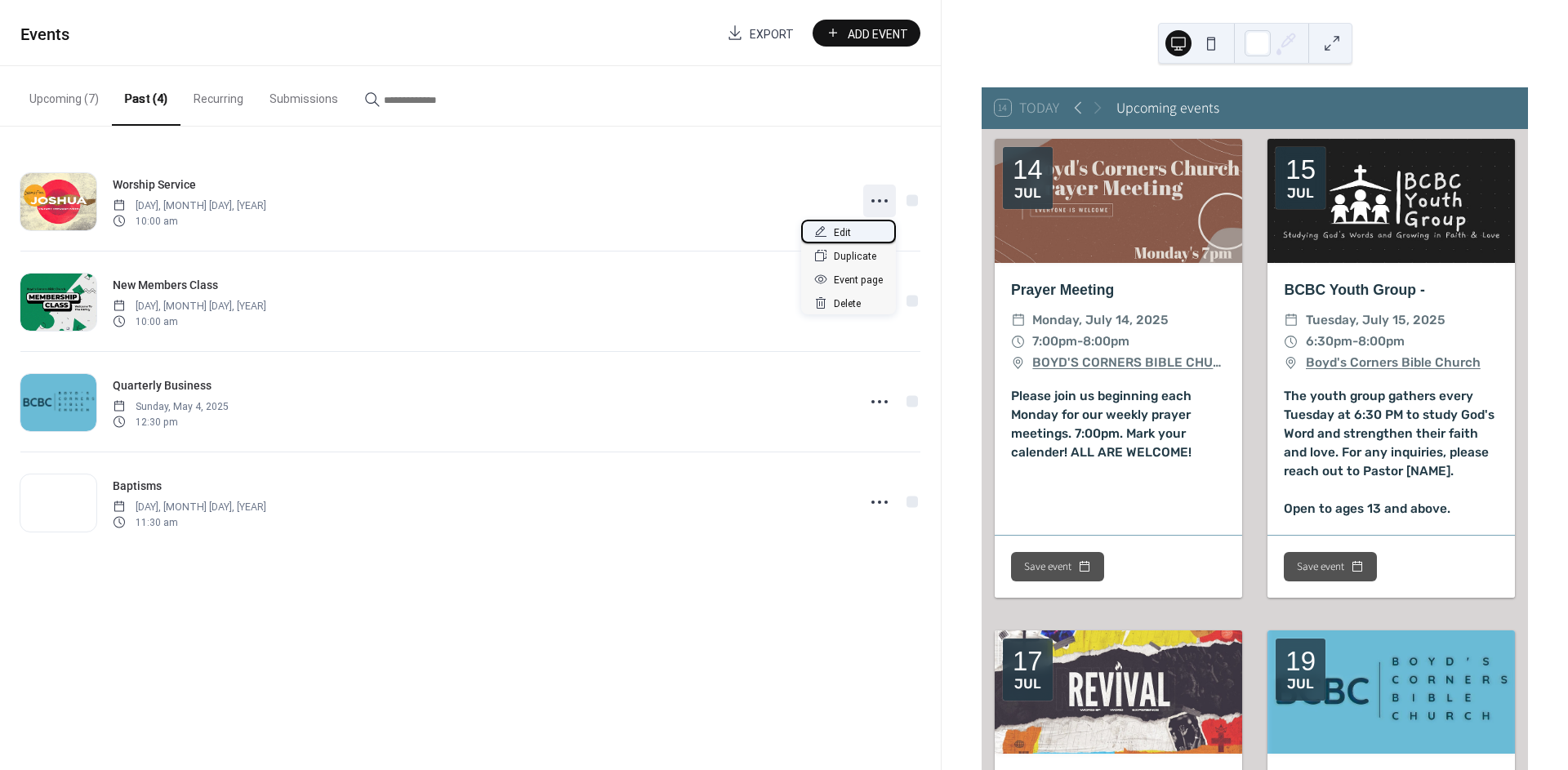 click on "Edit" at bounding box center (849, 231) 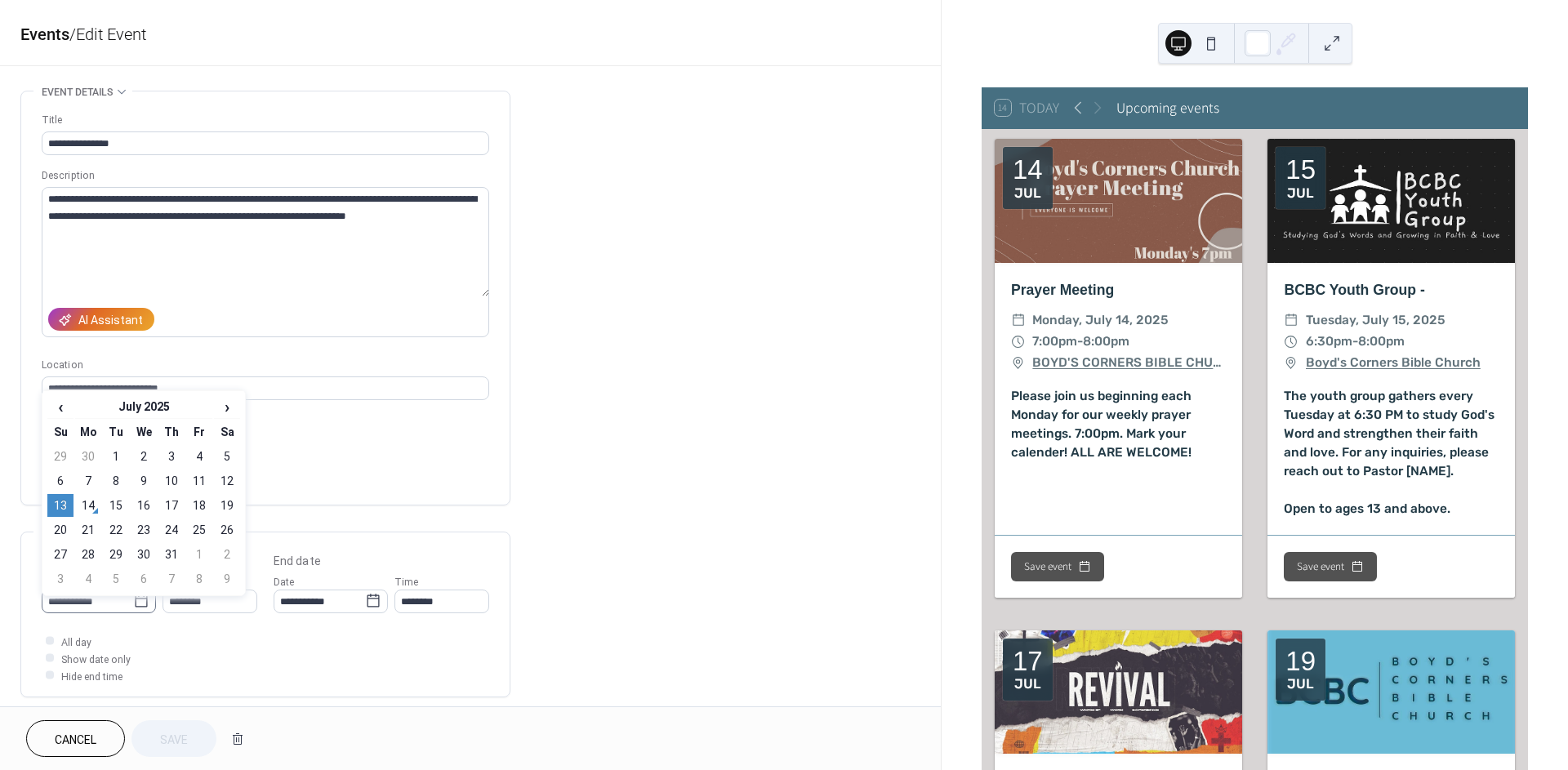 click 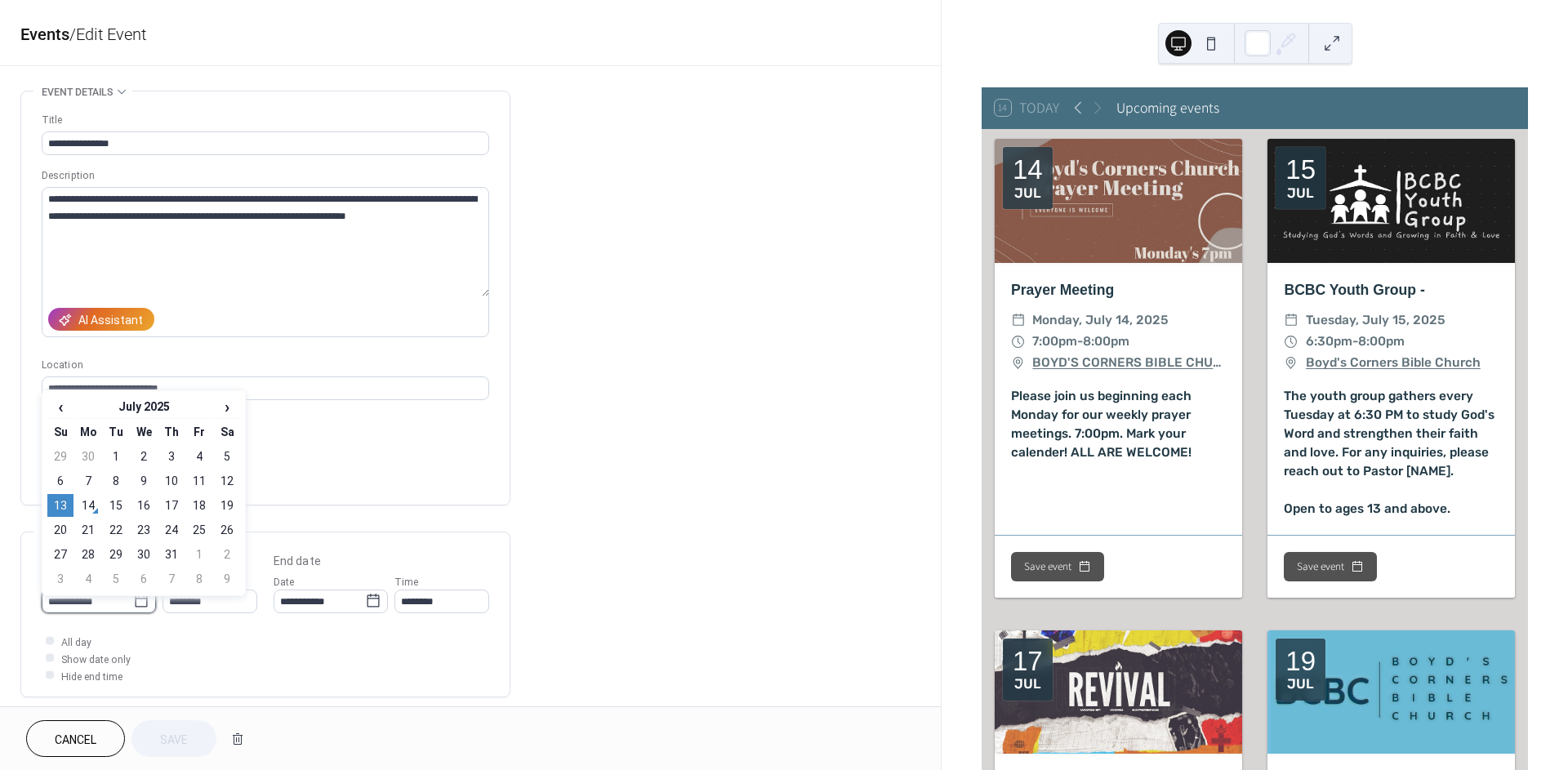 click on "**********" at bounding box center [87, 601] 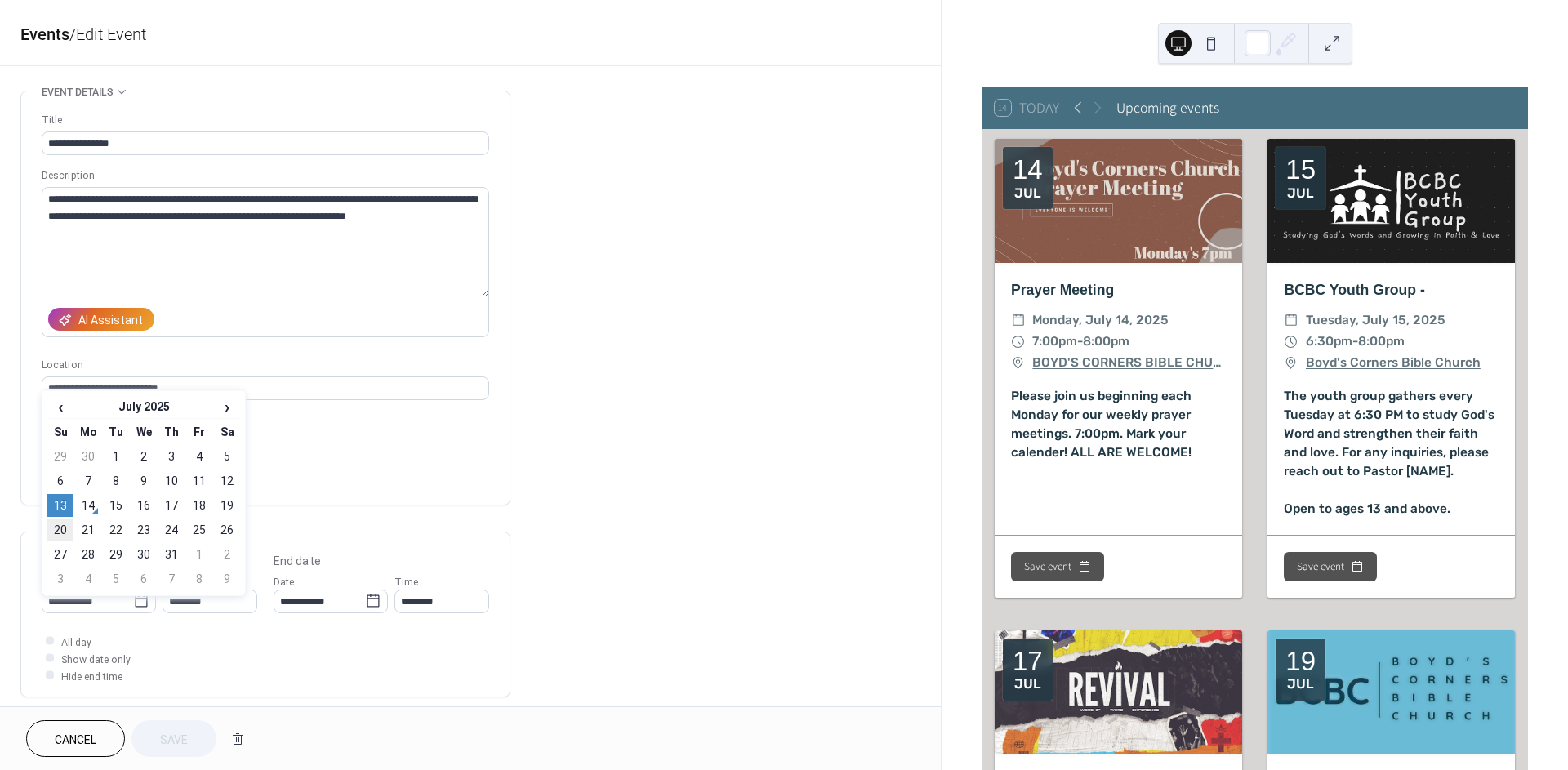 click on "20" at bounding box center (60, 530) 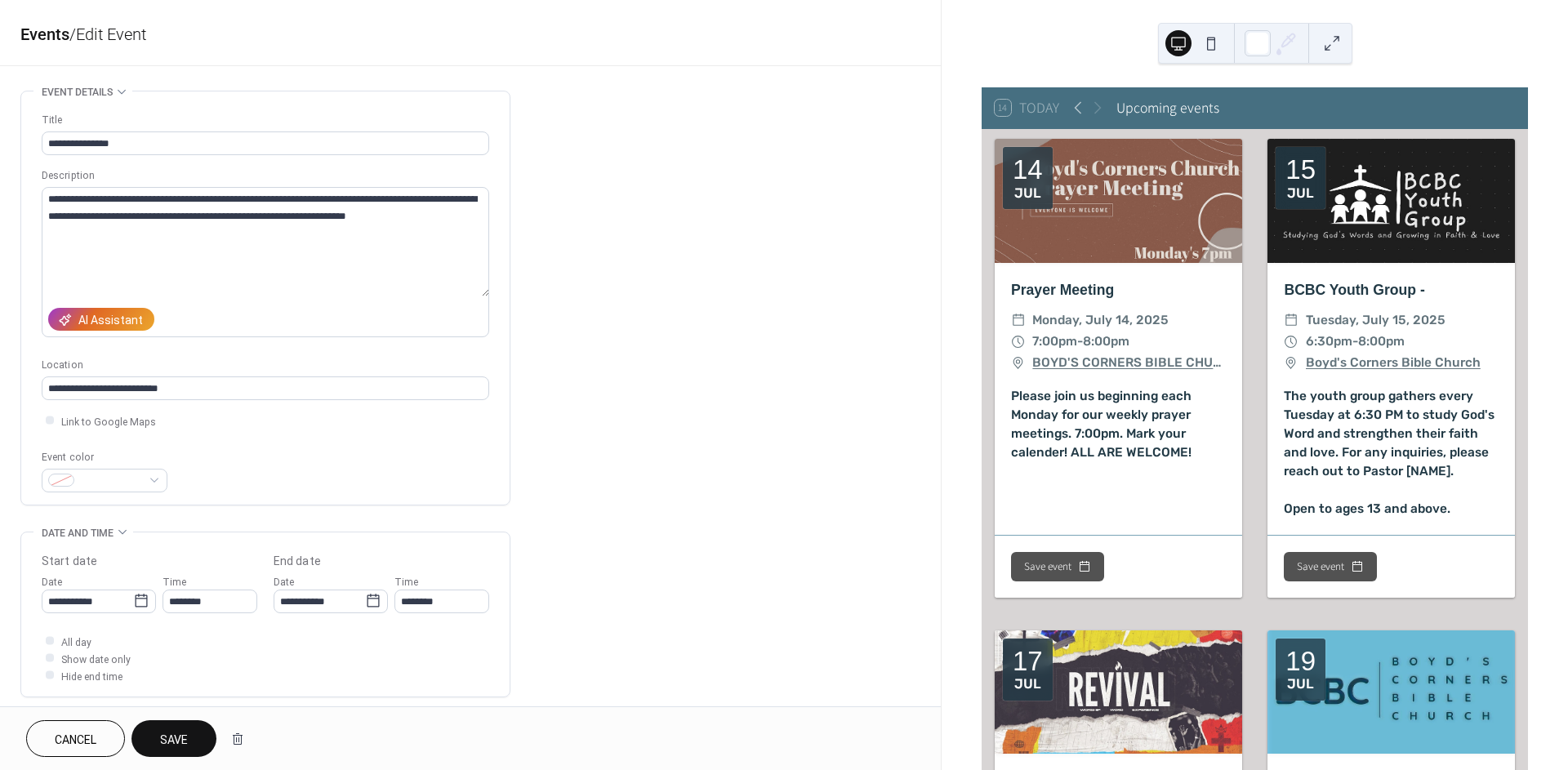 click on "Save" at bounding box center (174, 740) 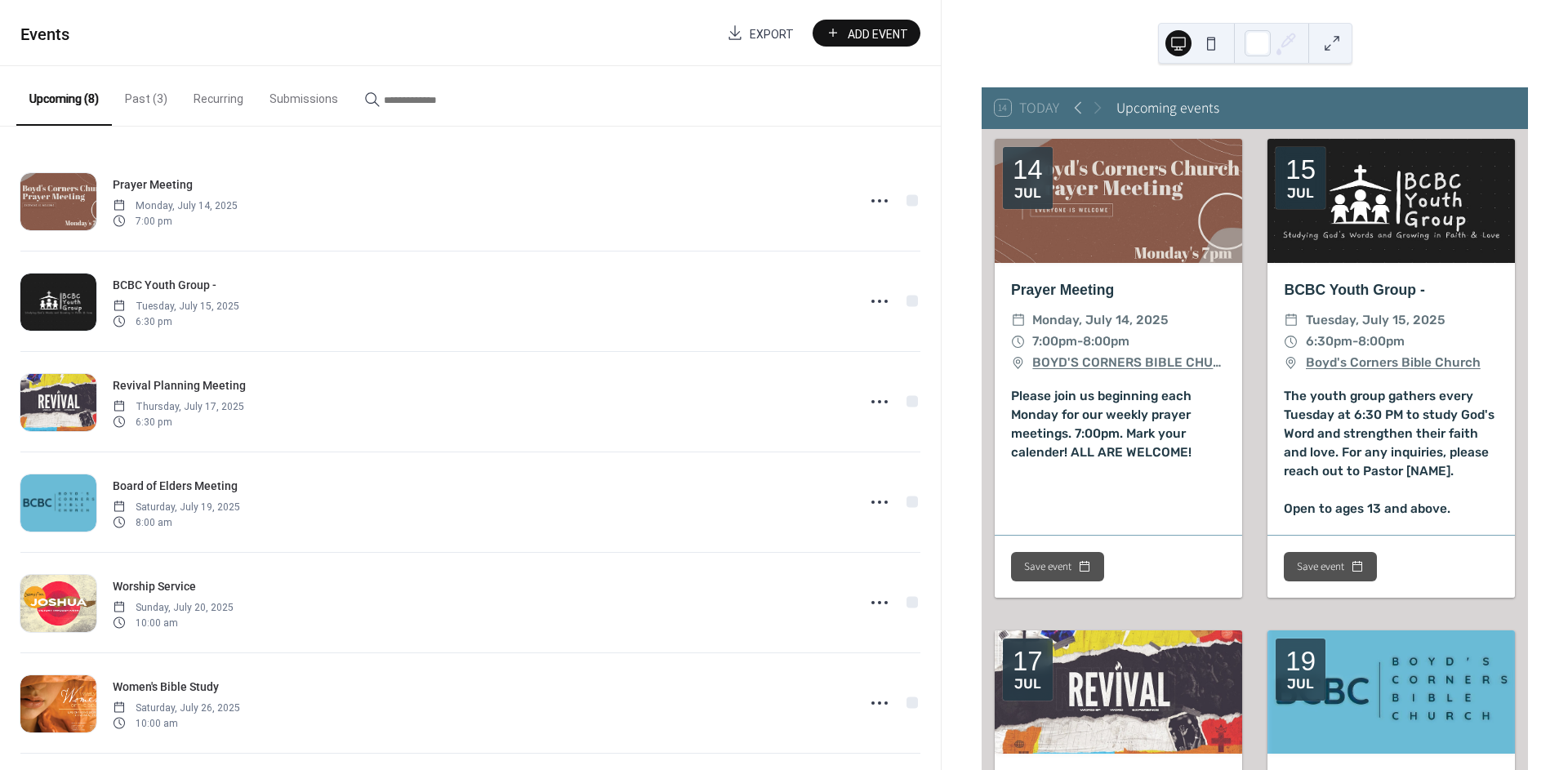 click on "Past (3)" at bounding box center (146, 95) 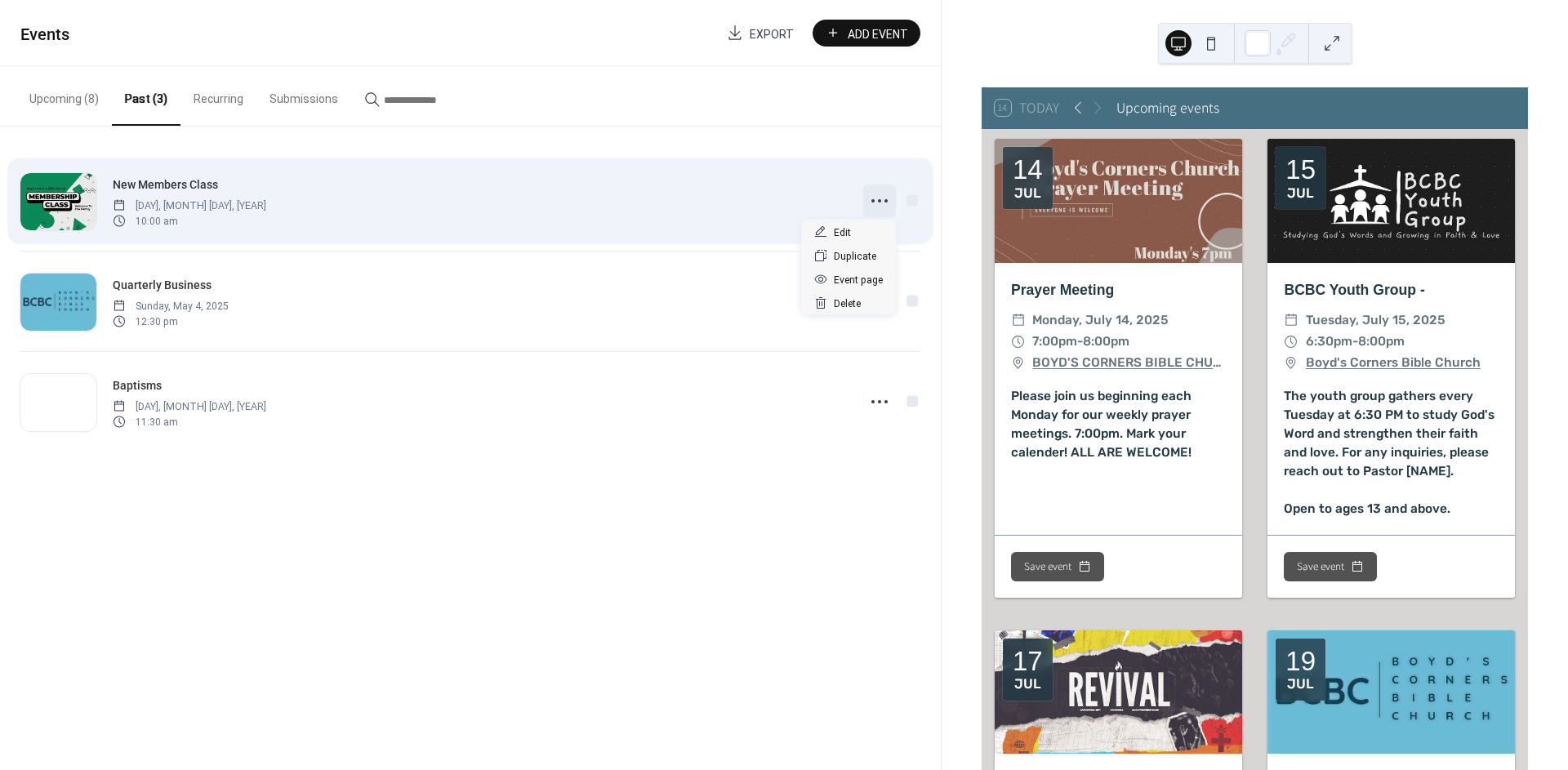 click 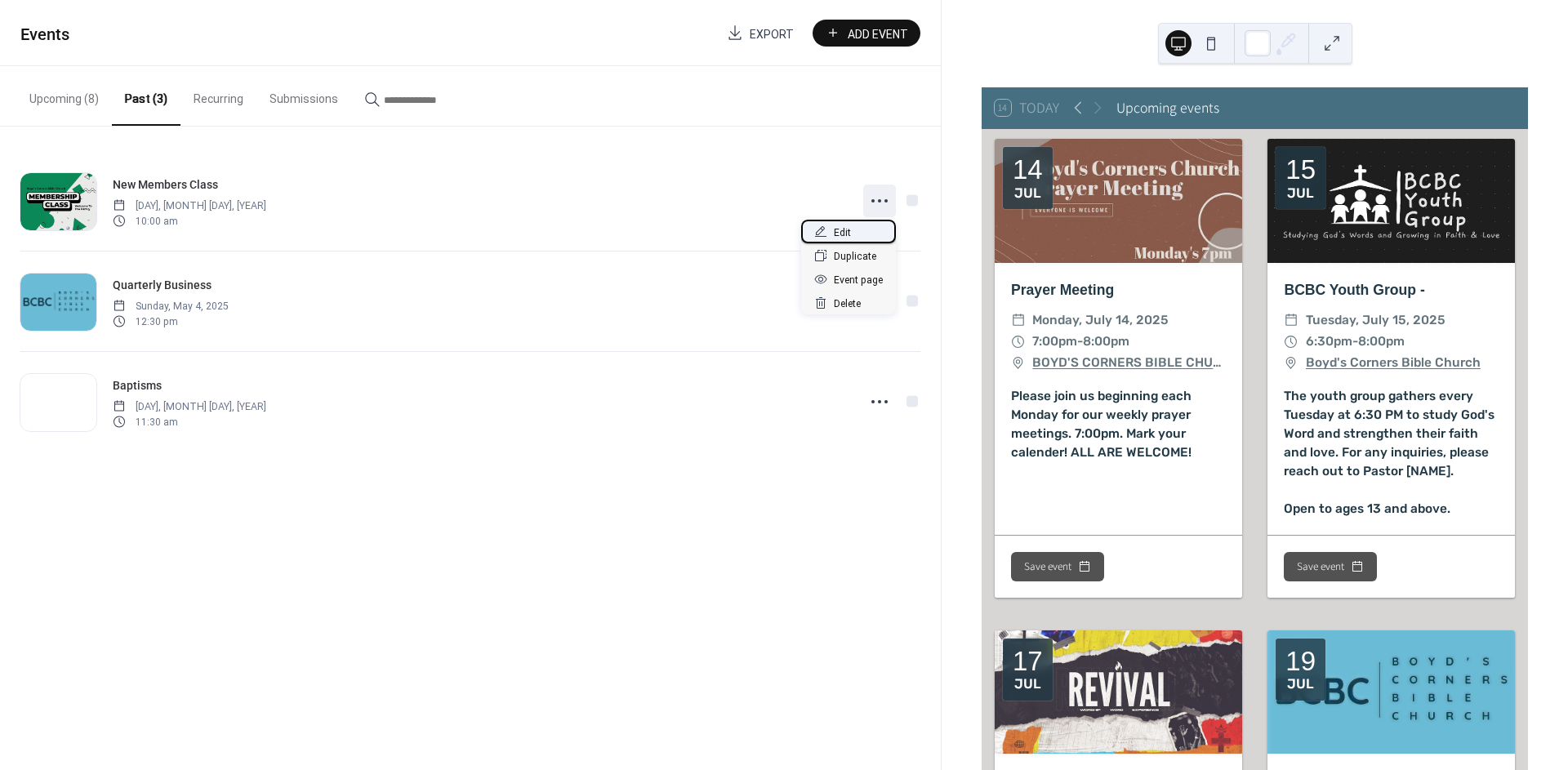 click on "Edit" at bounding box center [842, 233] 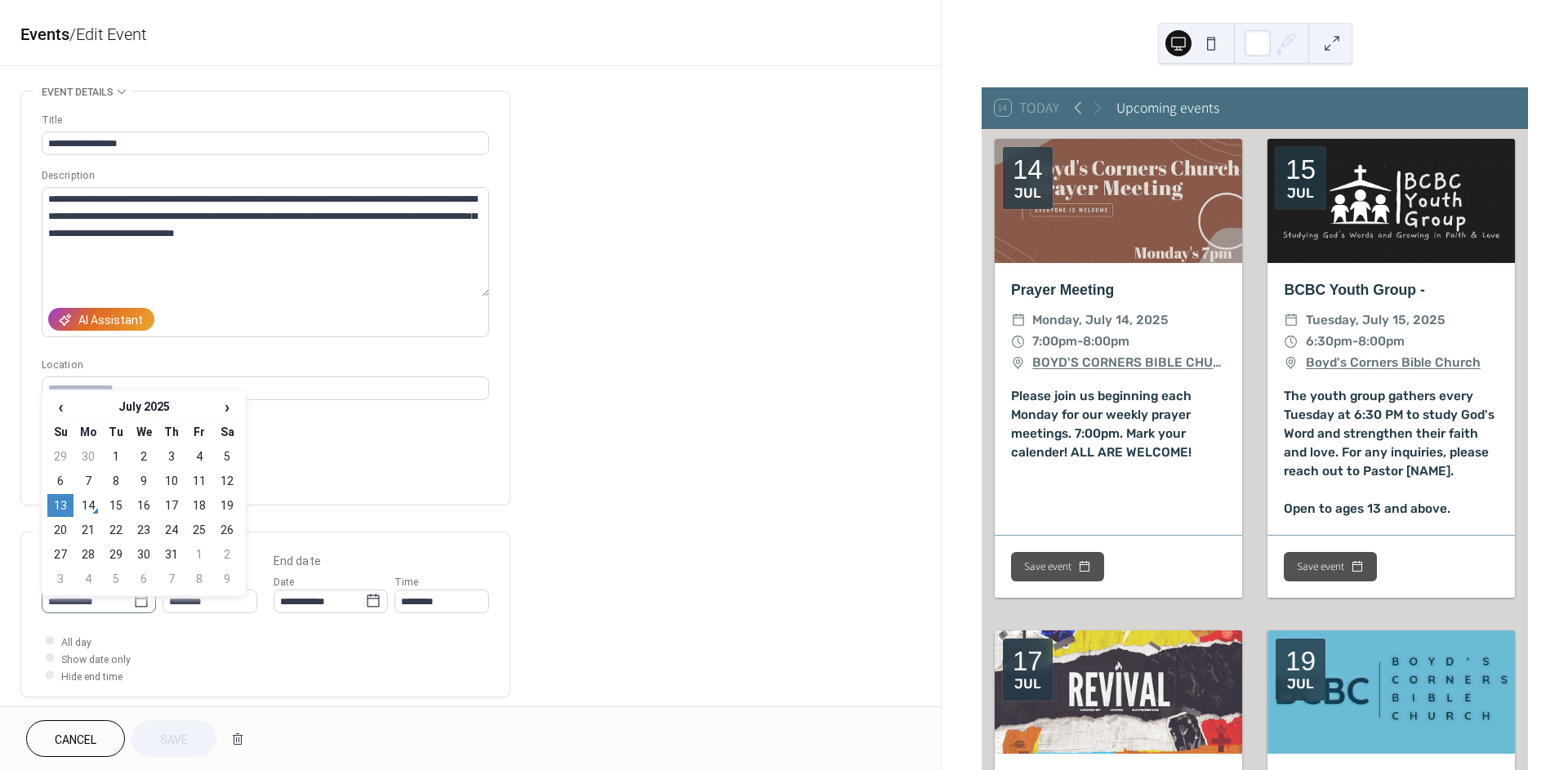 click 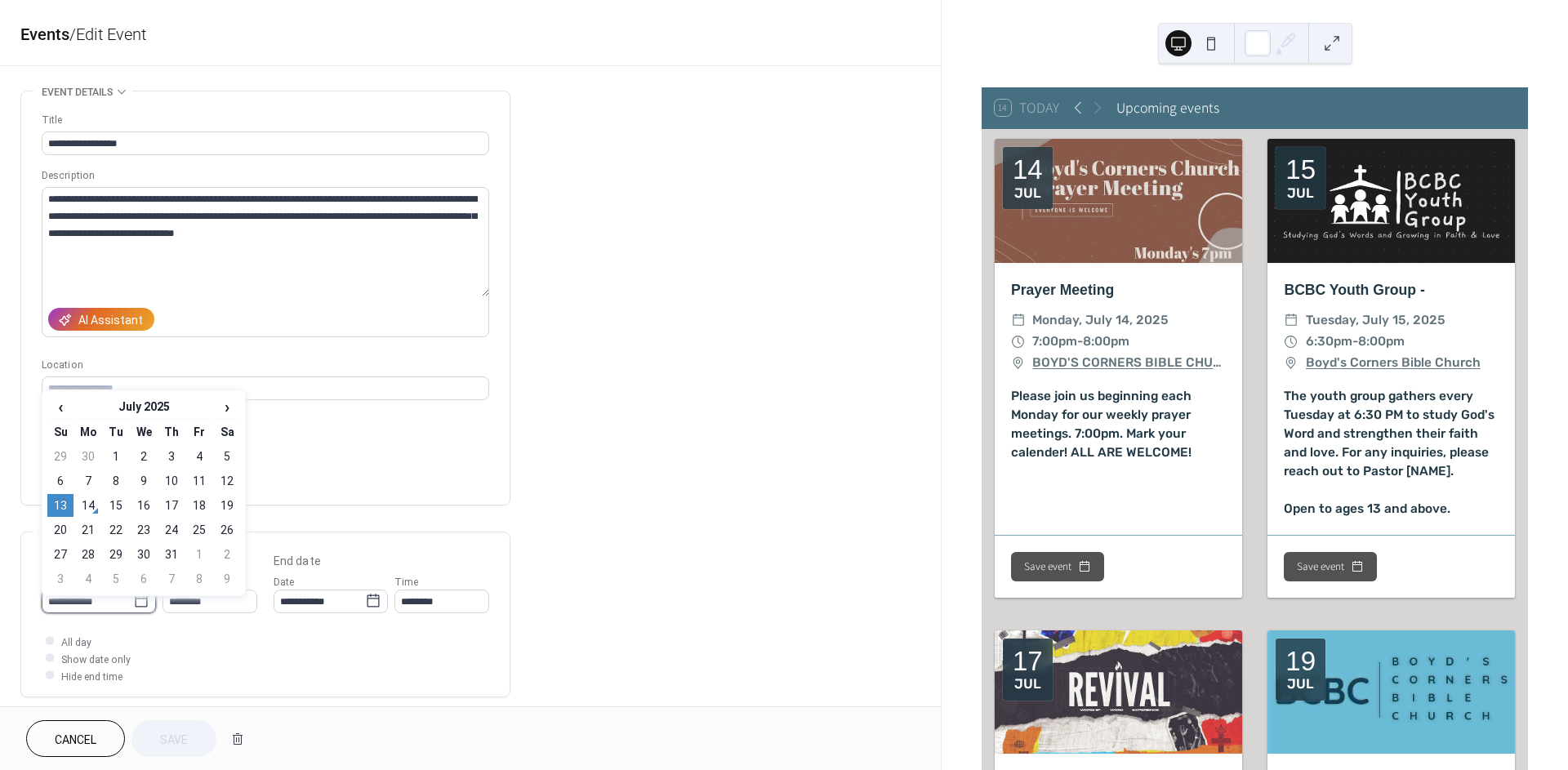 click on "**********" at bounding box center (87, 601) 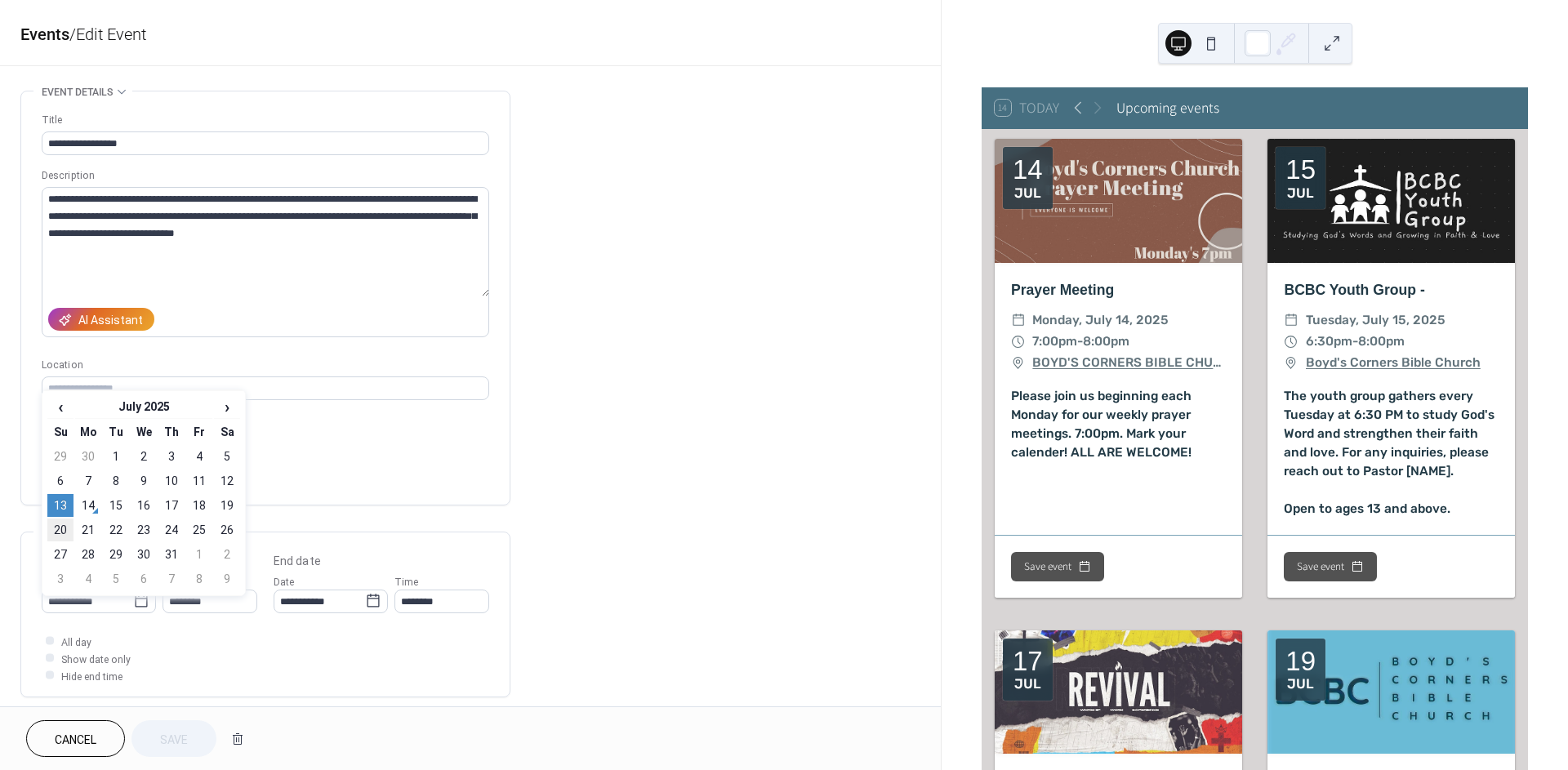 click on "20" at bounding box center [60, 530] 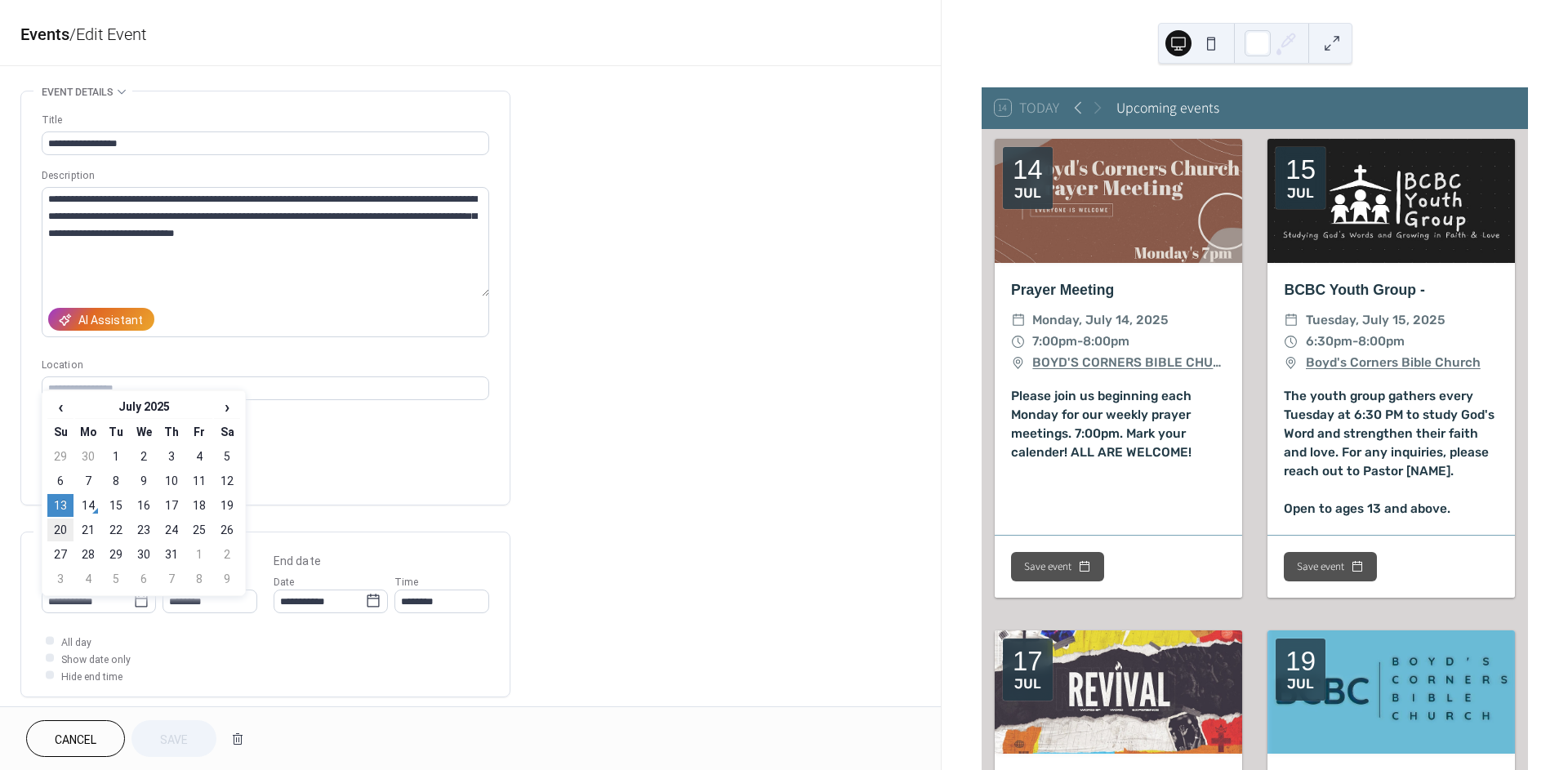 type on "**********" 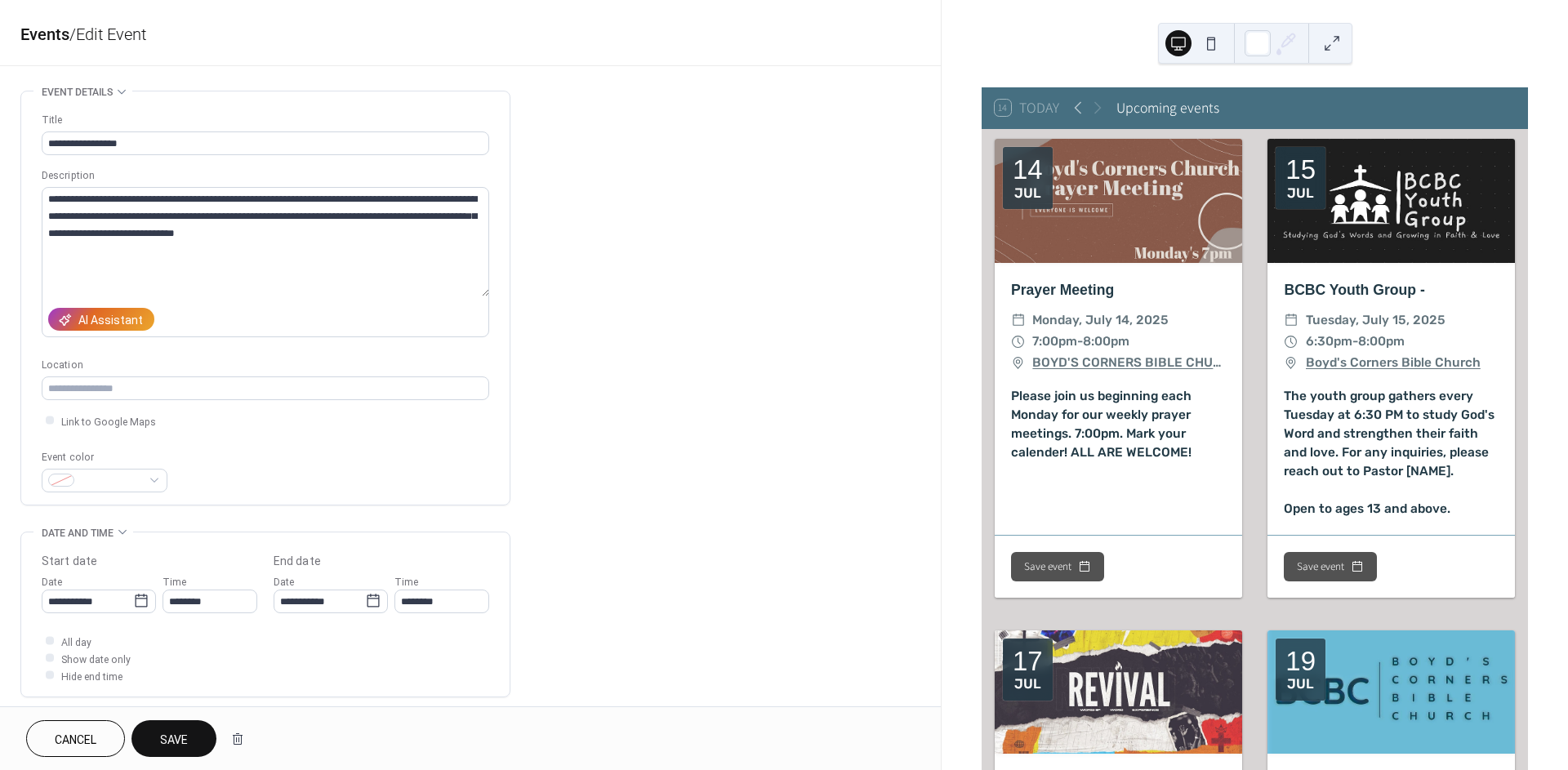 click on "Save" at bounding box center (174, 738) 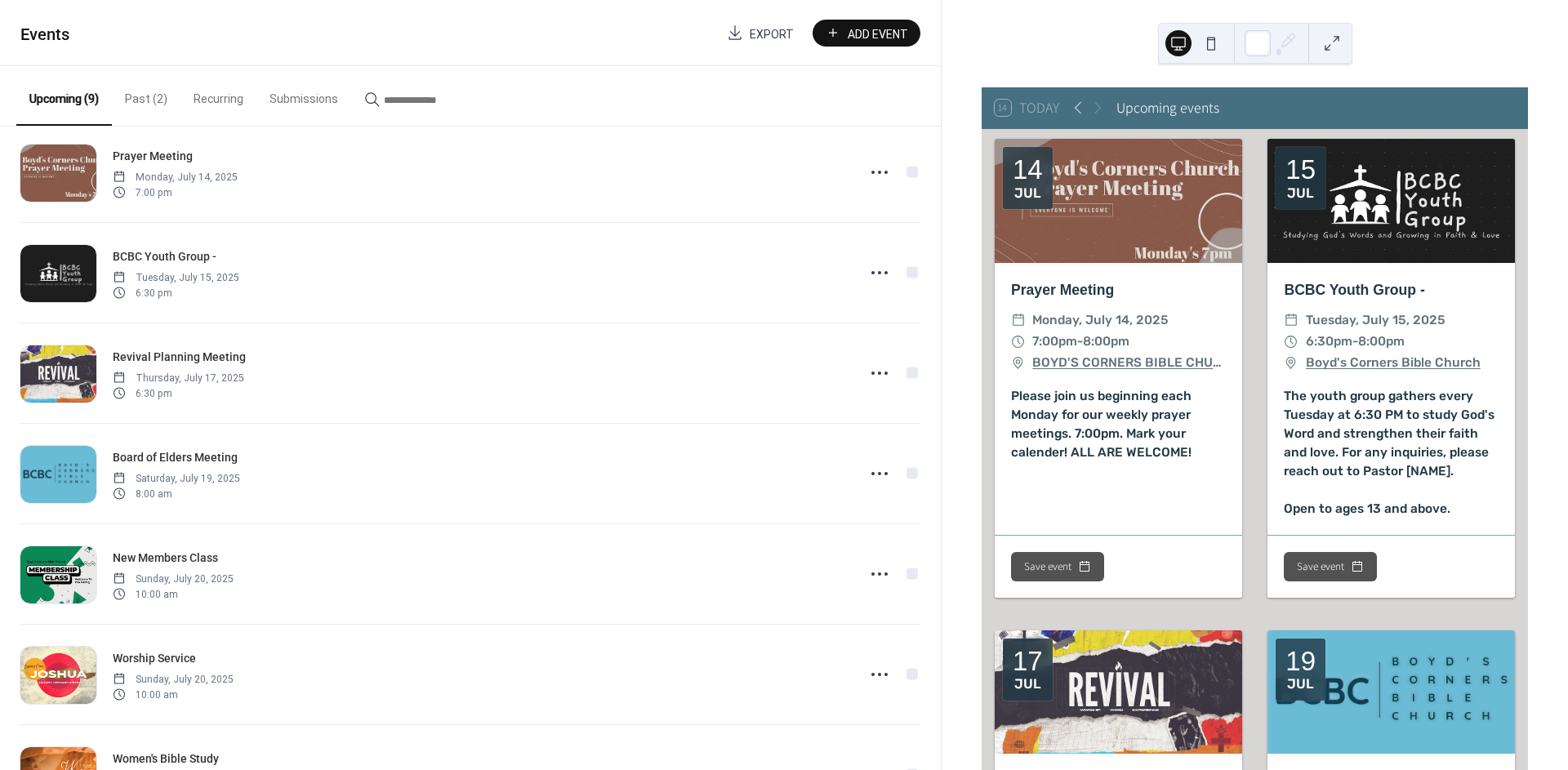 scroll, scrollTop: 22, scrollLeft: 0, axis: vertical 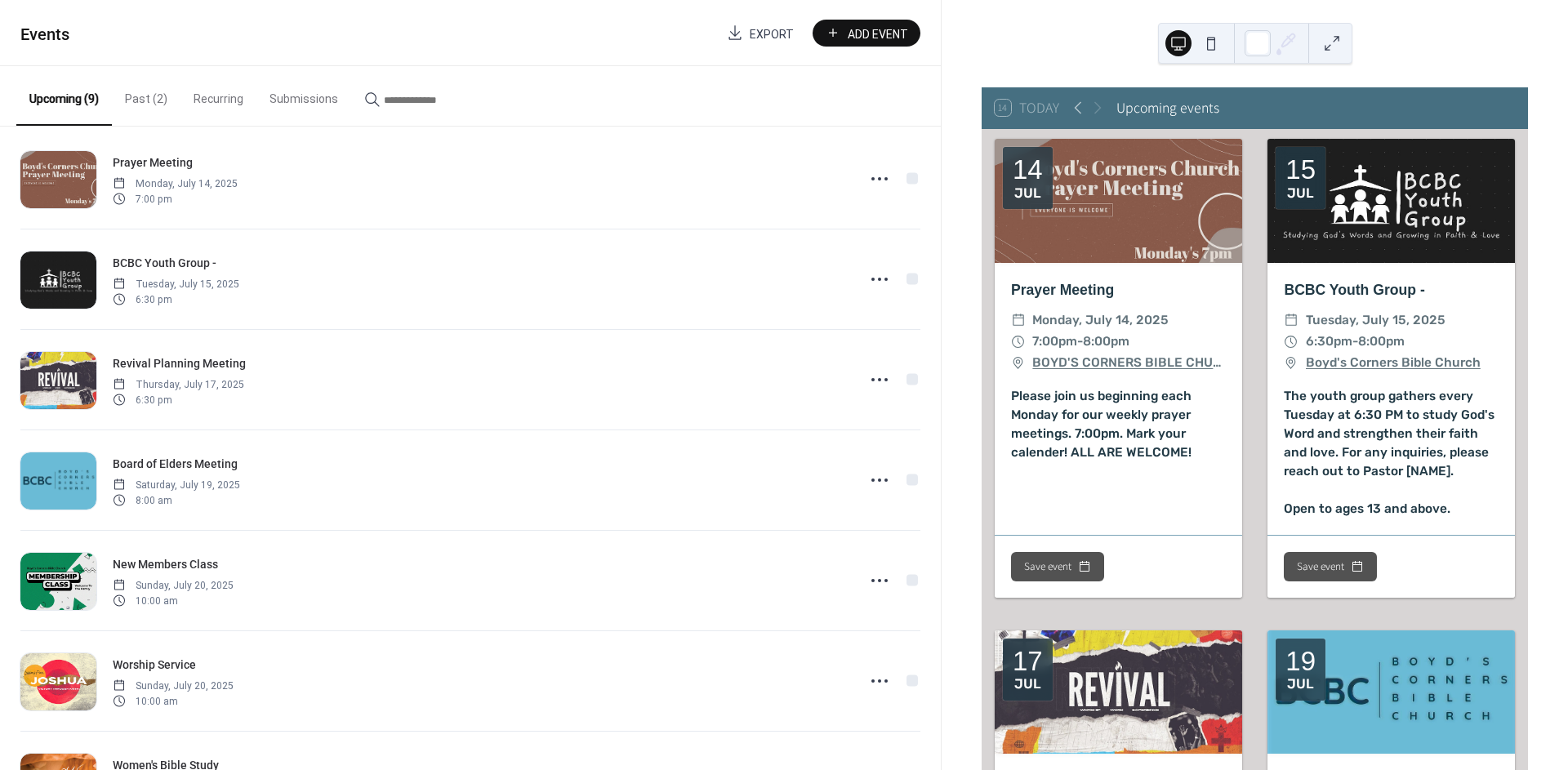 click on "Past (2)" at bounding box center (146, 95) 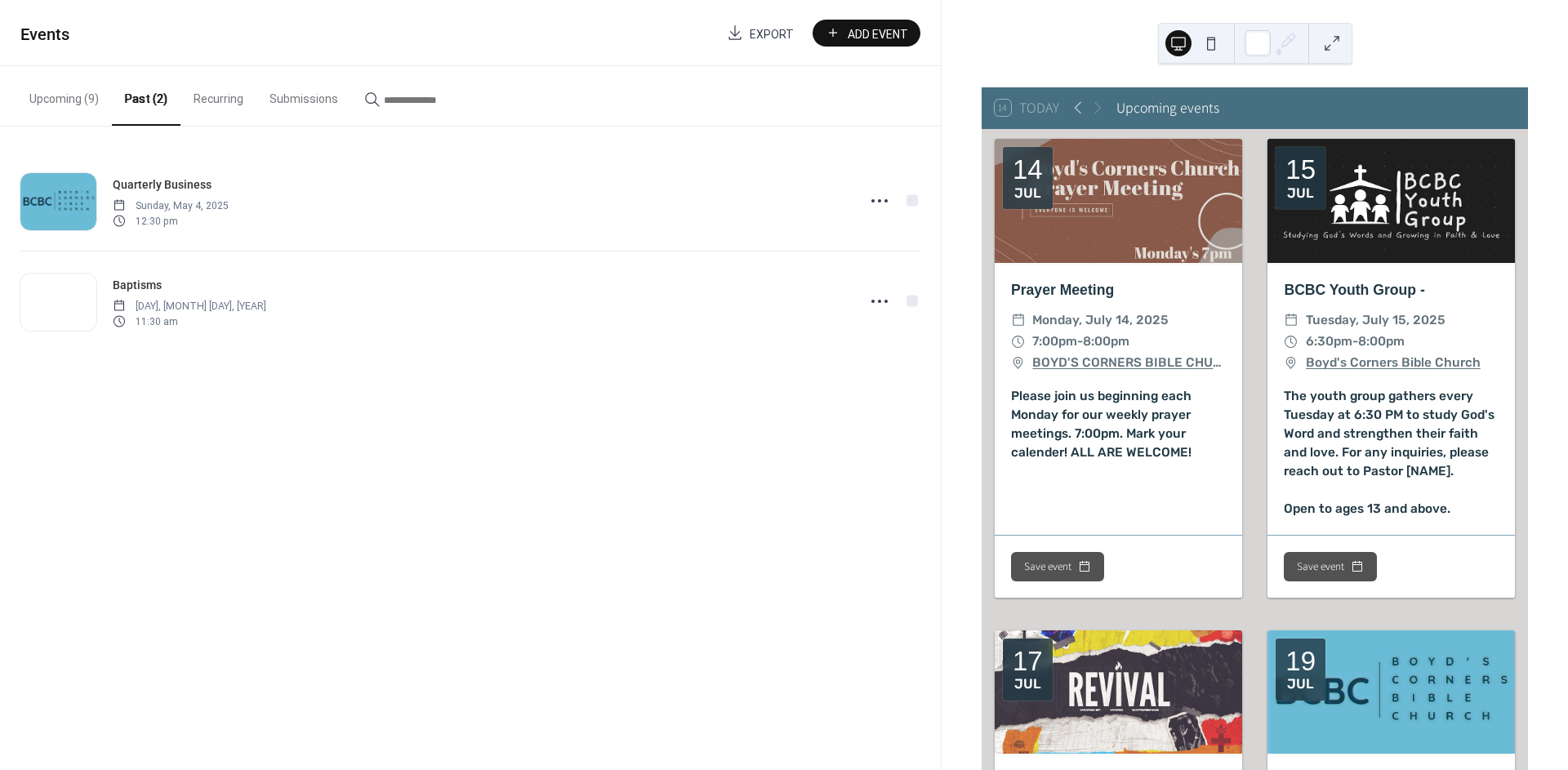 click on "Recurring" at bounding box center (218, 95) 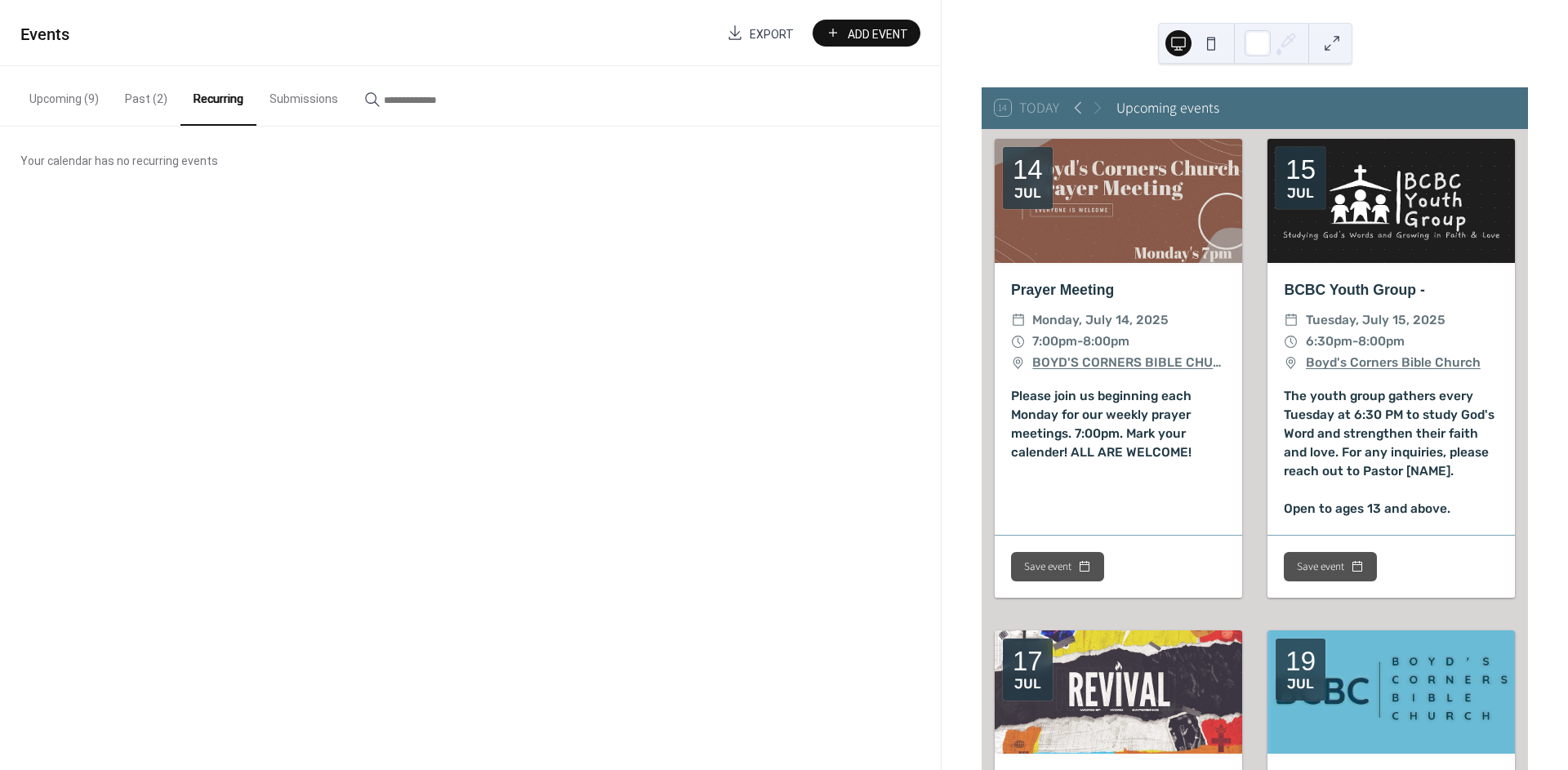 click on "Past (2)" at bounding box center [146, 95] 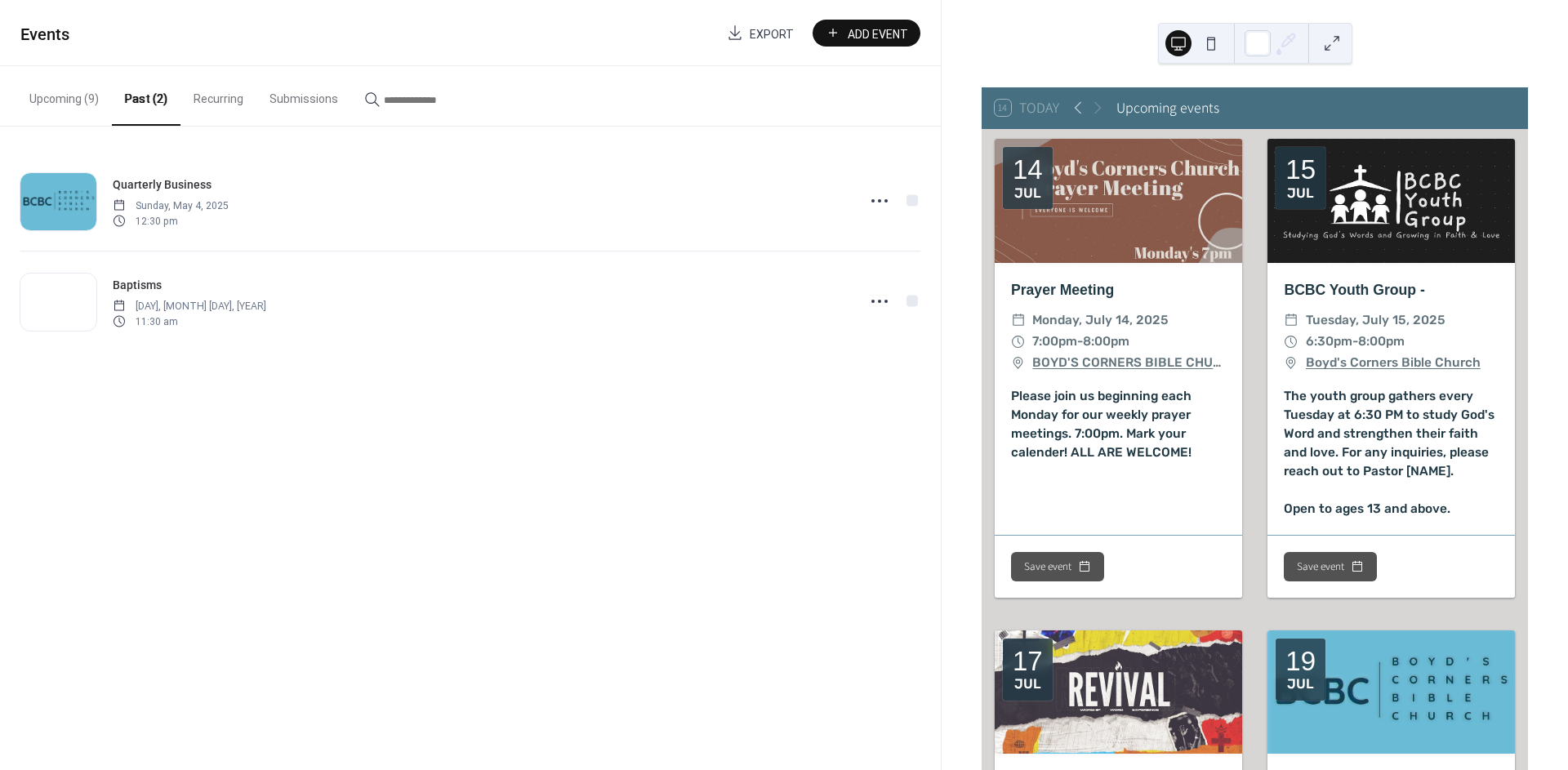 click on "Add Event" at bounding box center (878, 33) 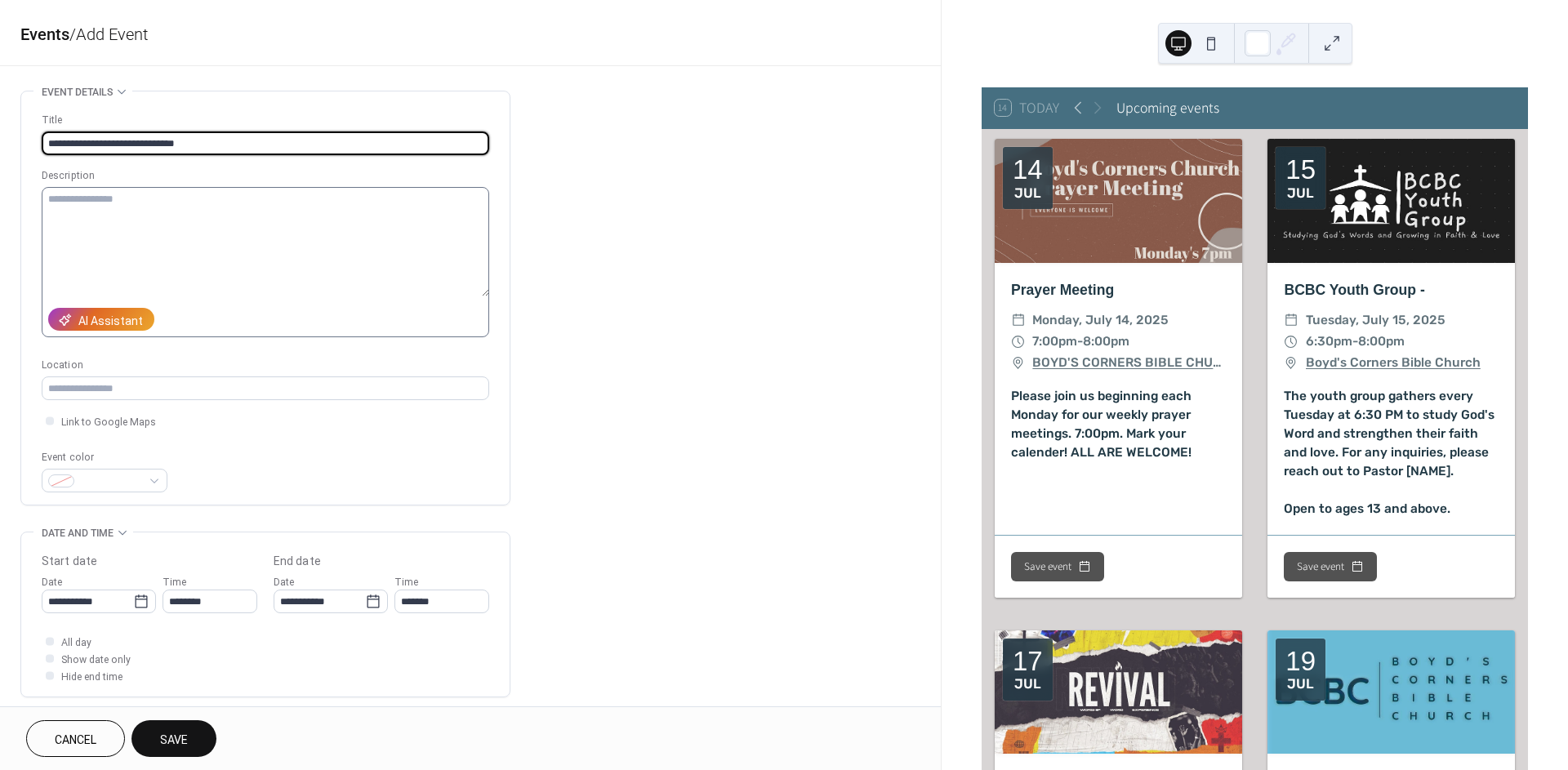 type on "**********" 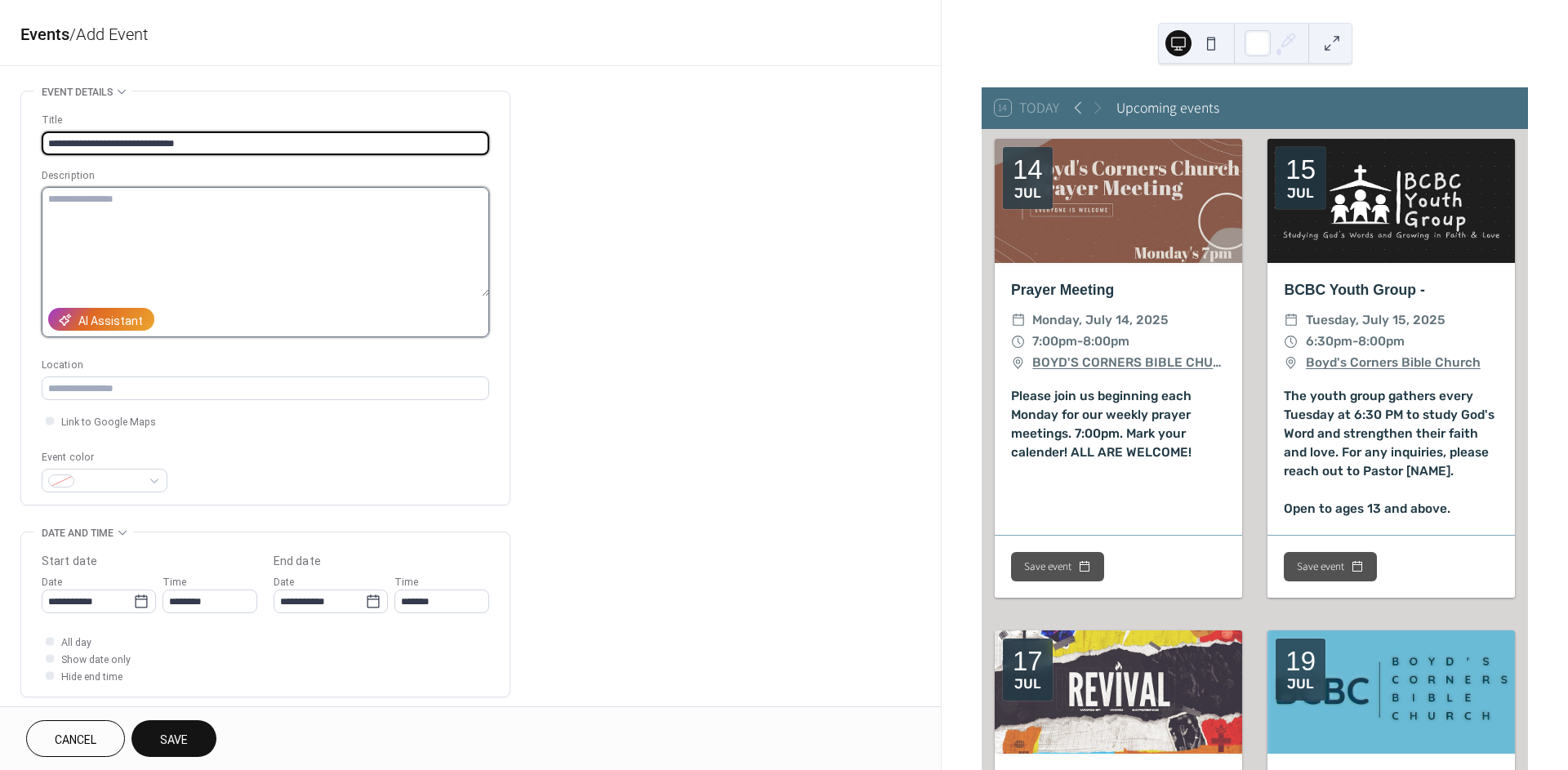 click at bounding box center (265, 242) 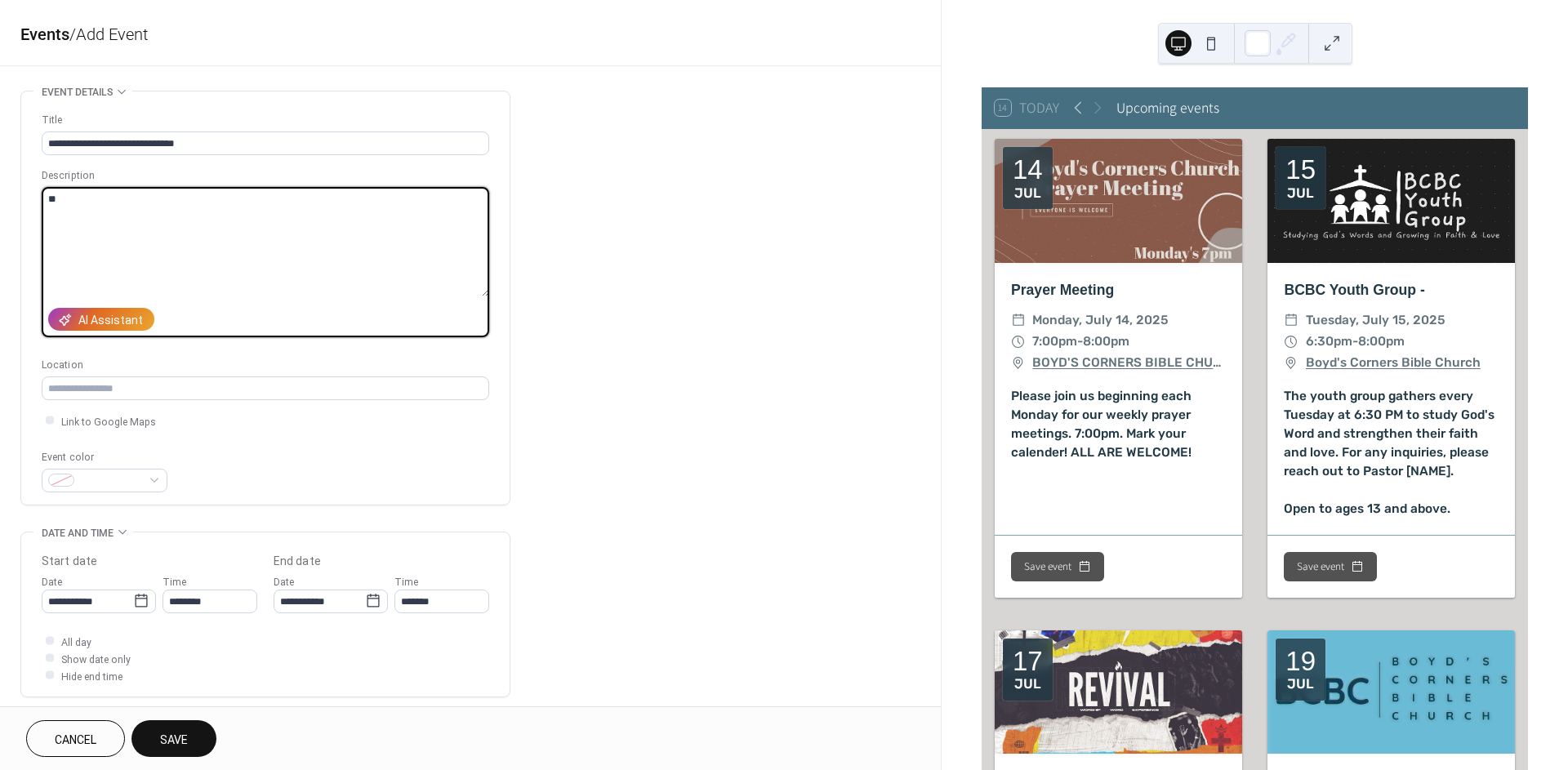 type on "*" 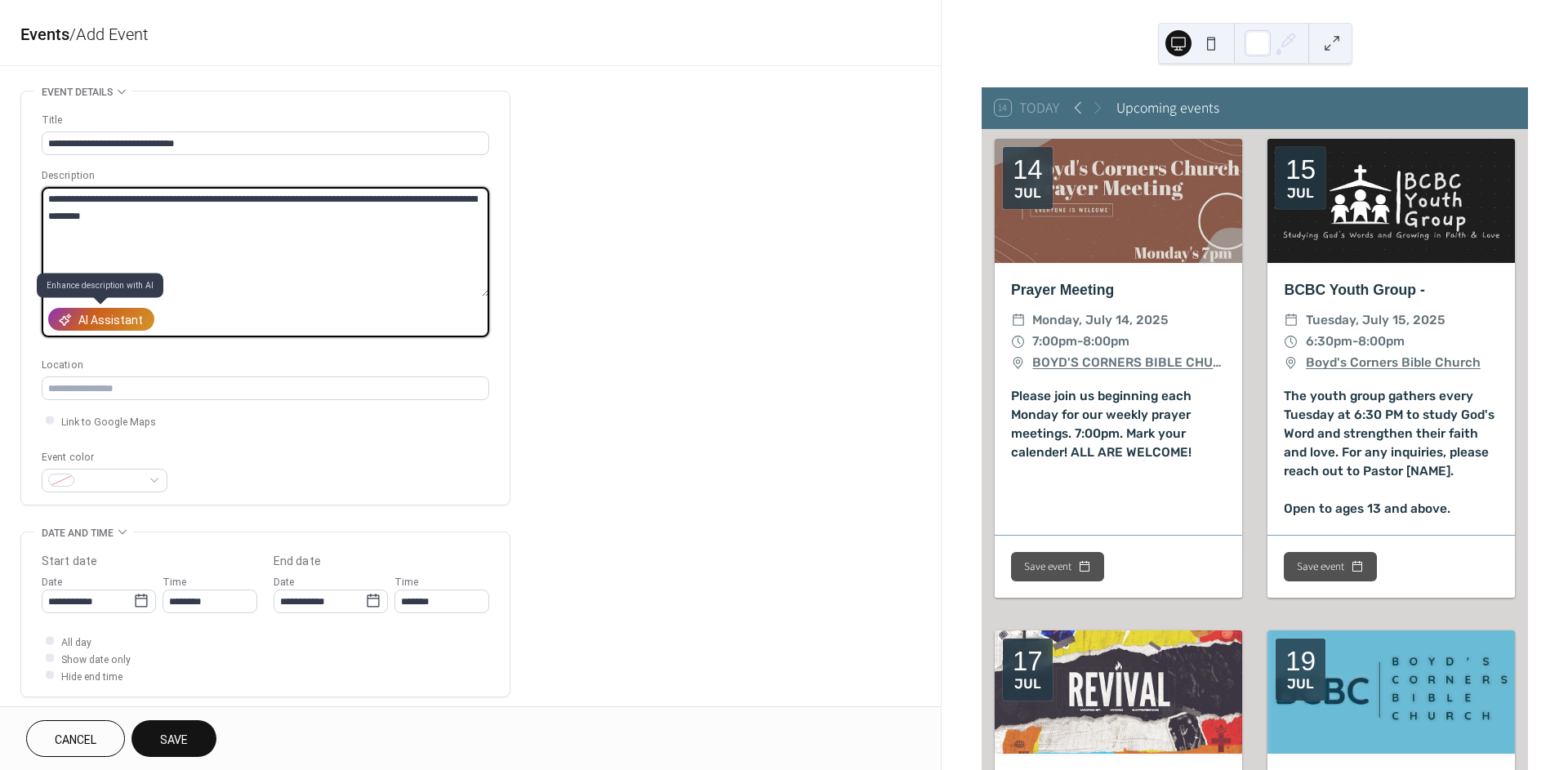 type on "**********" 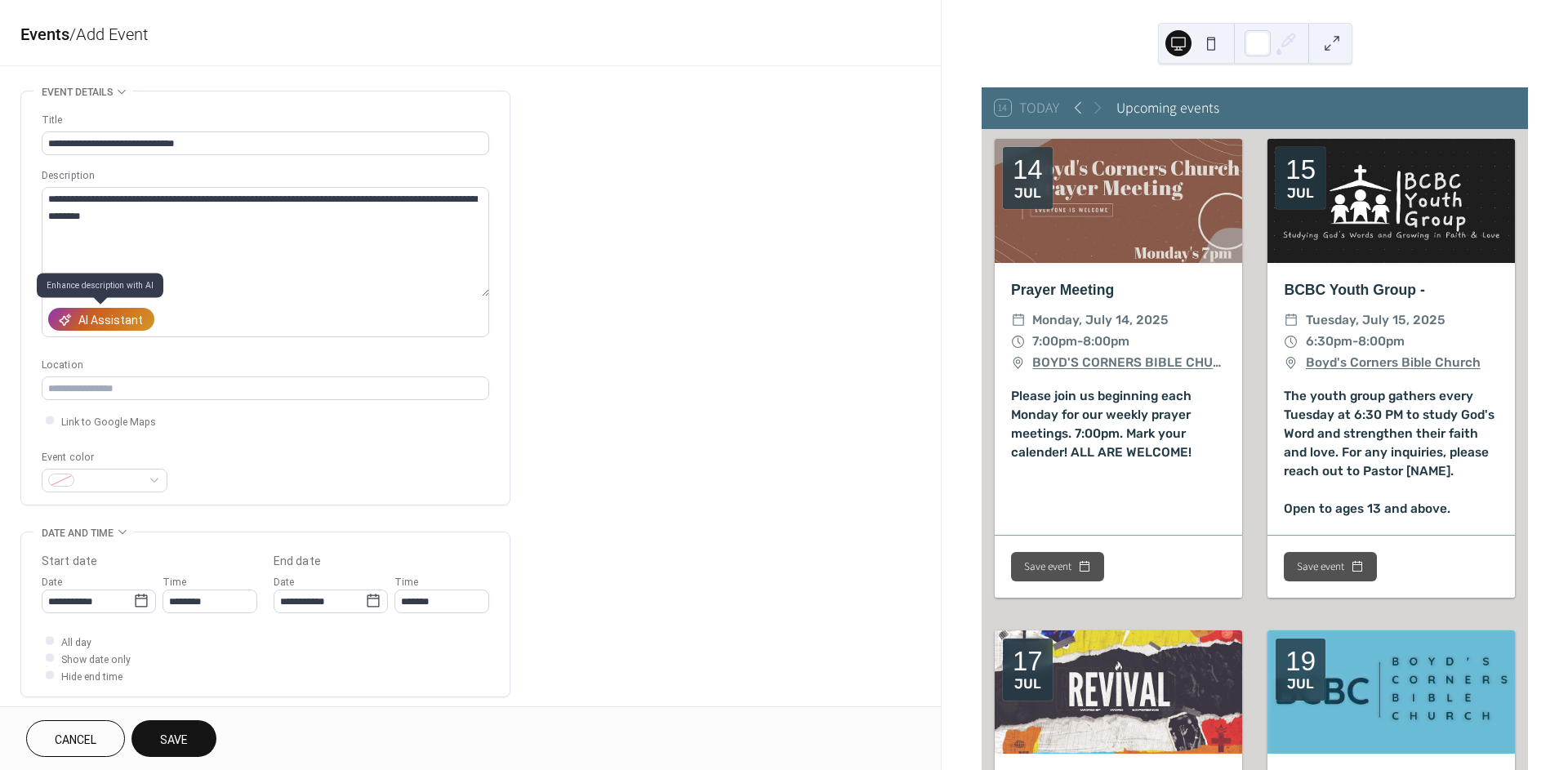 click on "AI Assistant" at bounding box center [110, 320] 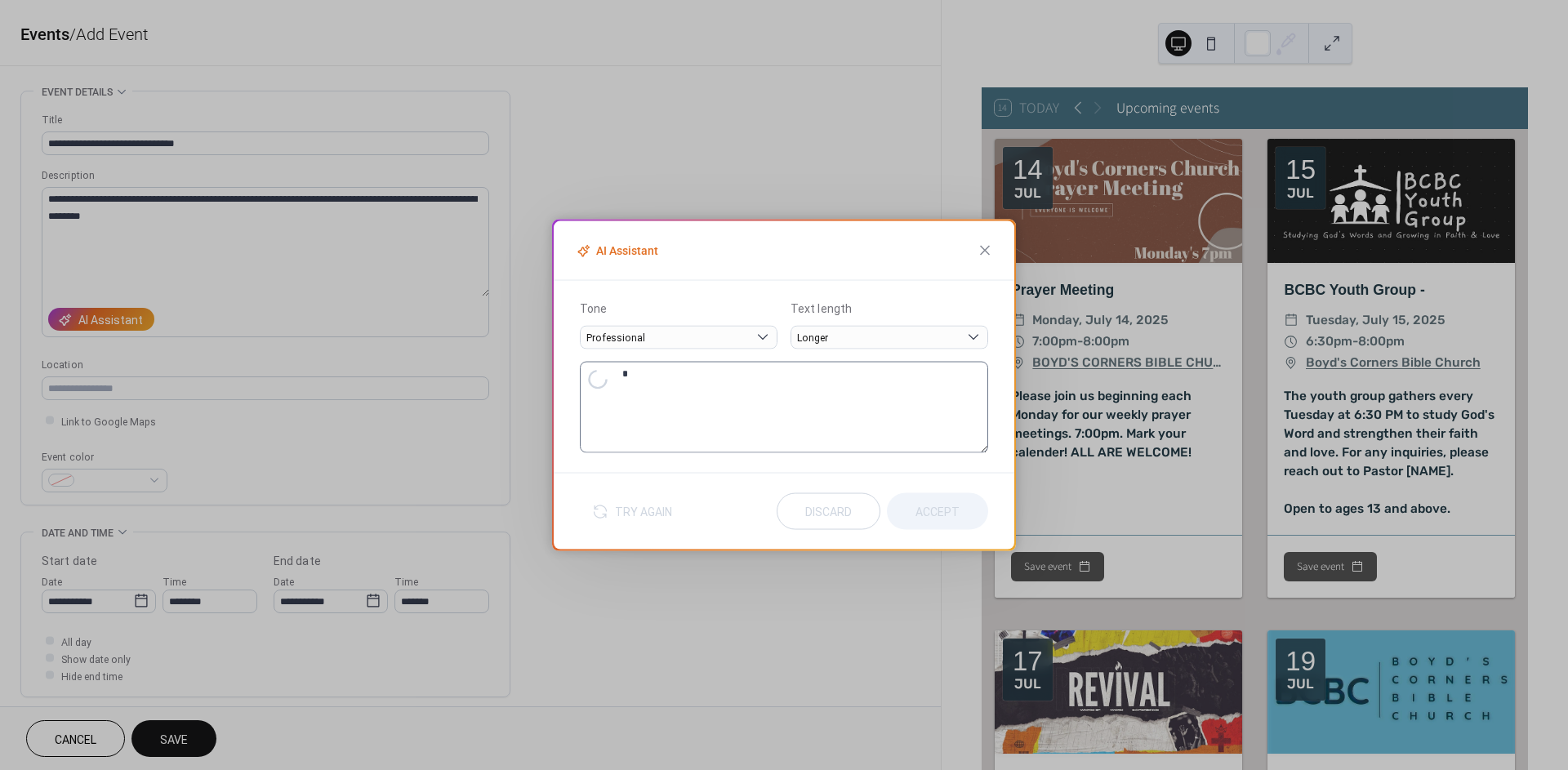 type on "**********" 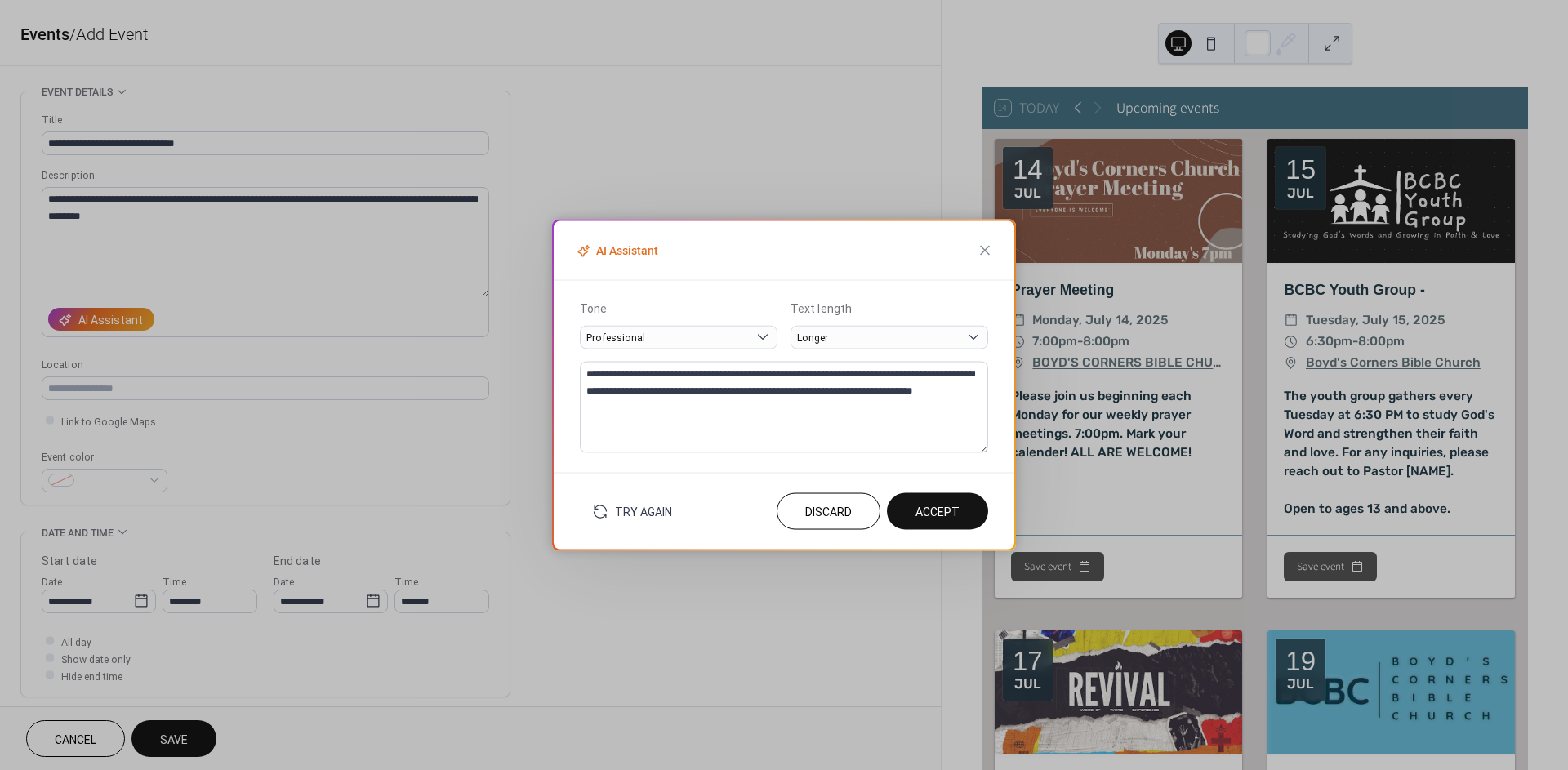 click on "Accept" at bounding box center [938, 511] 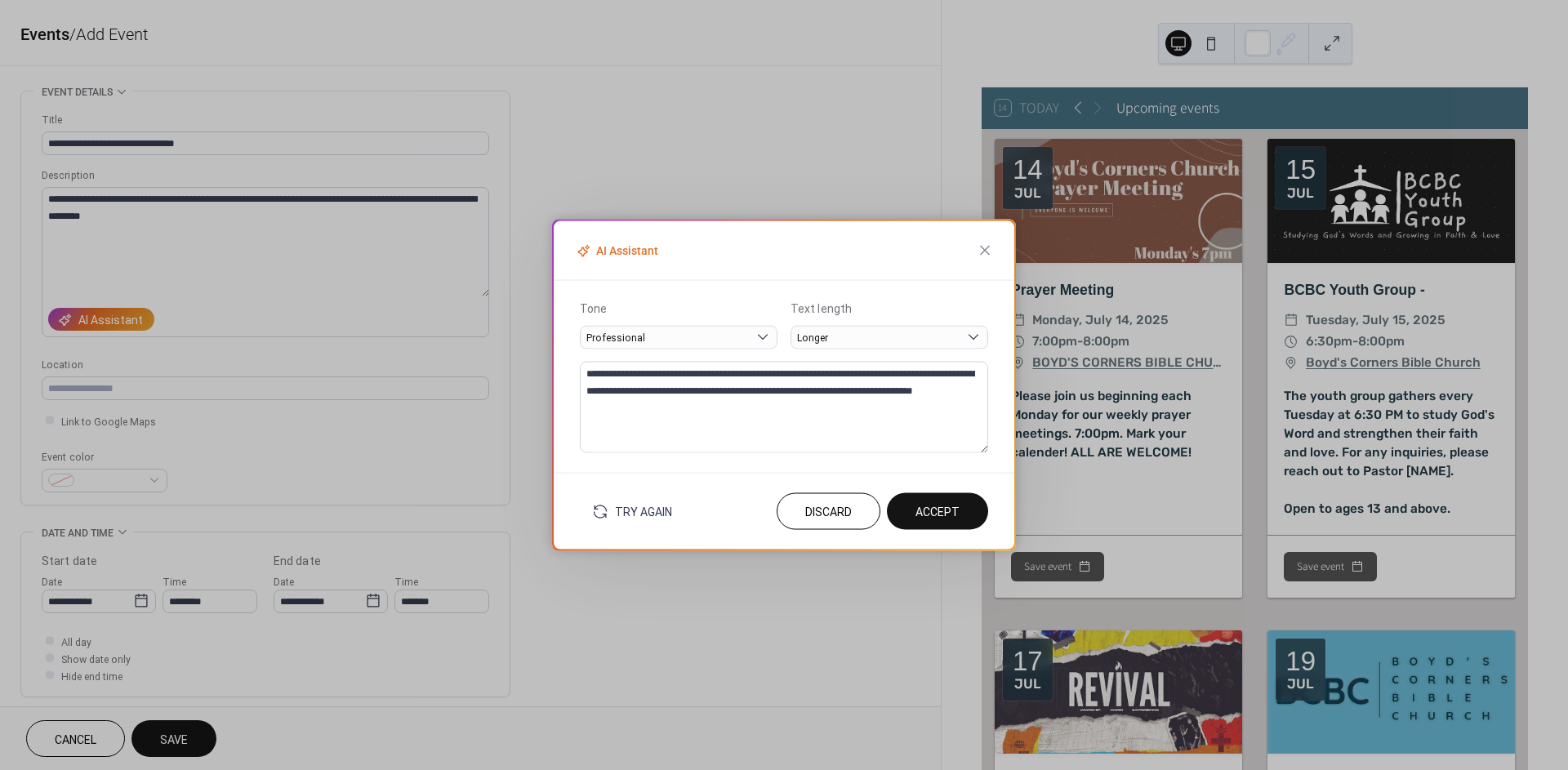 type on "**********" 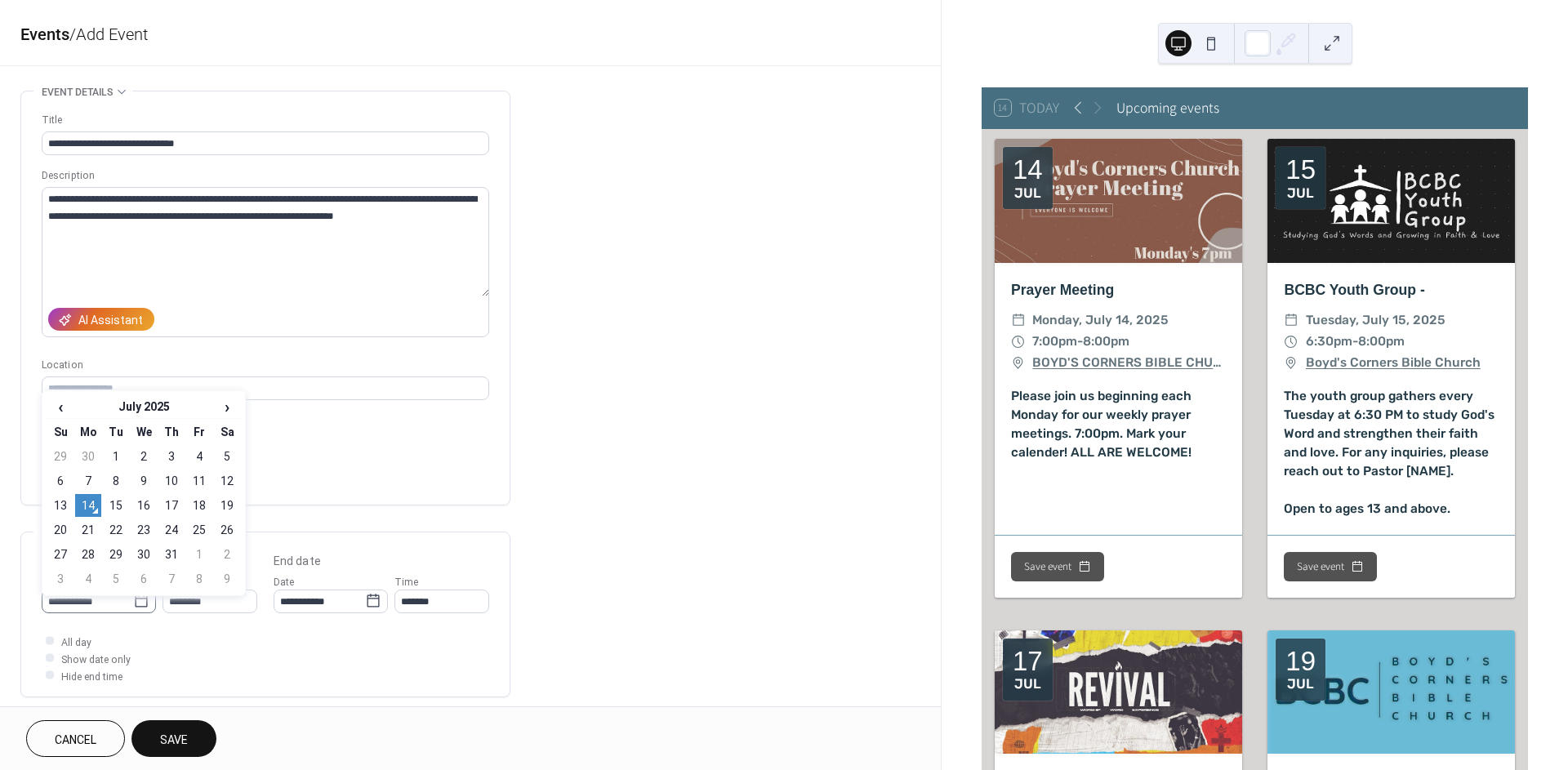click 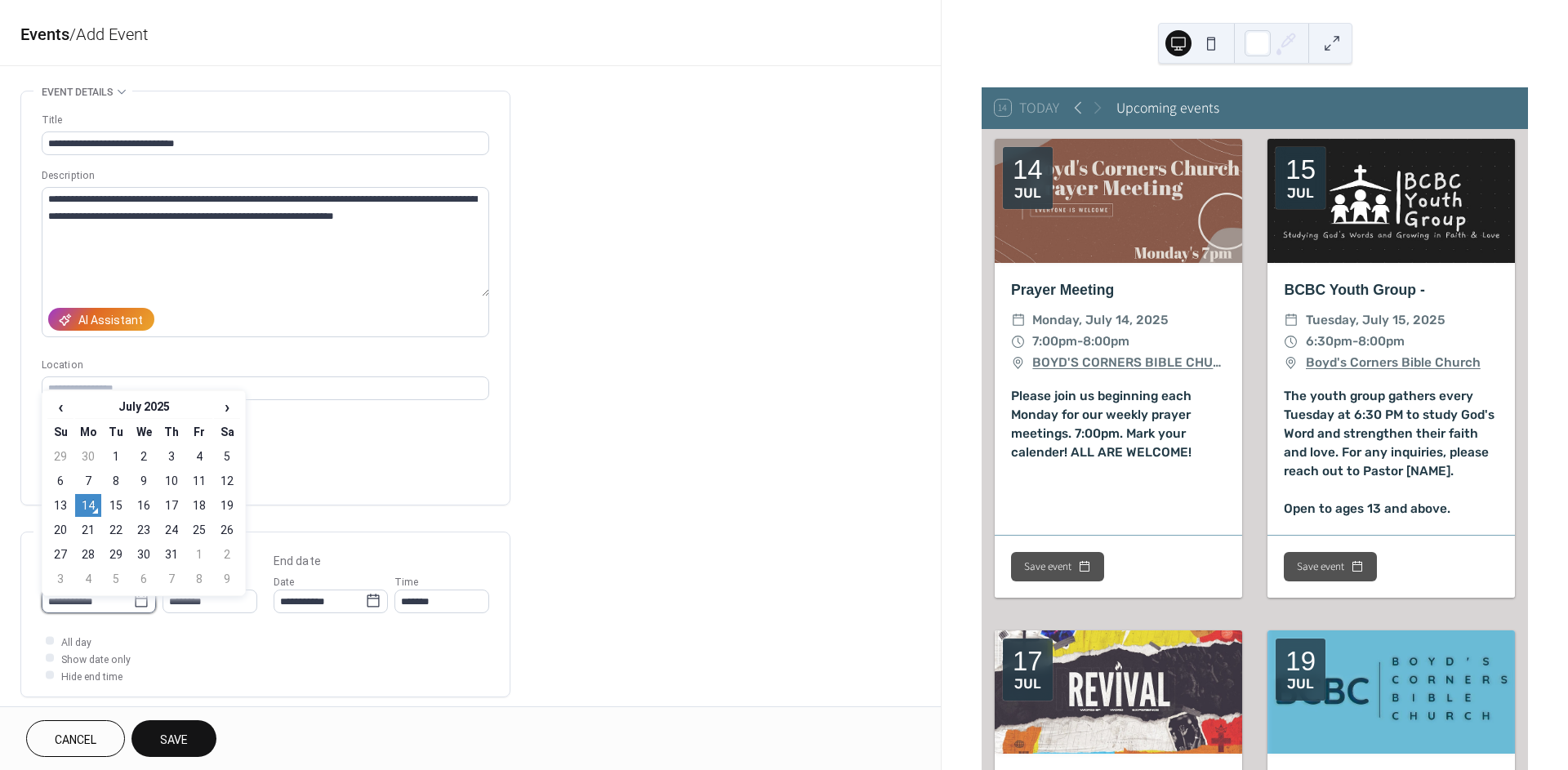 click on "**********" at bounding box center [87, 601] 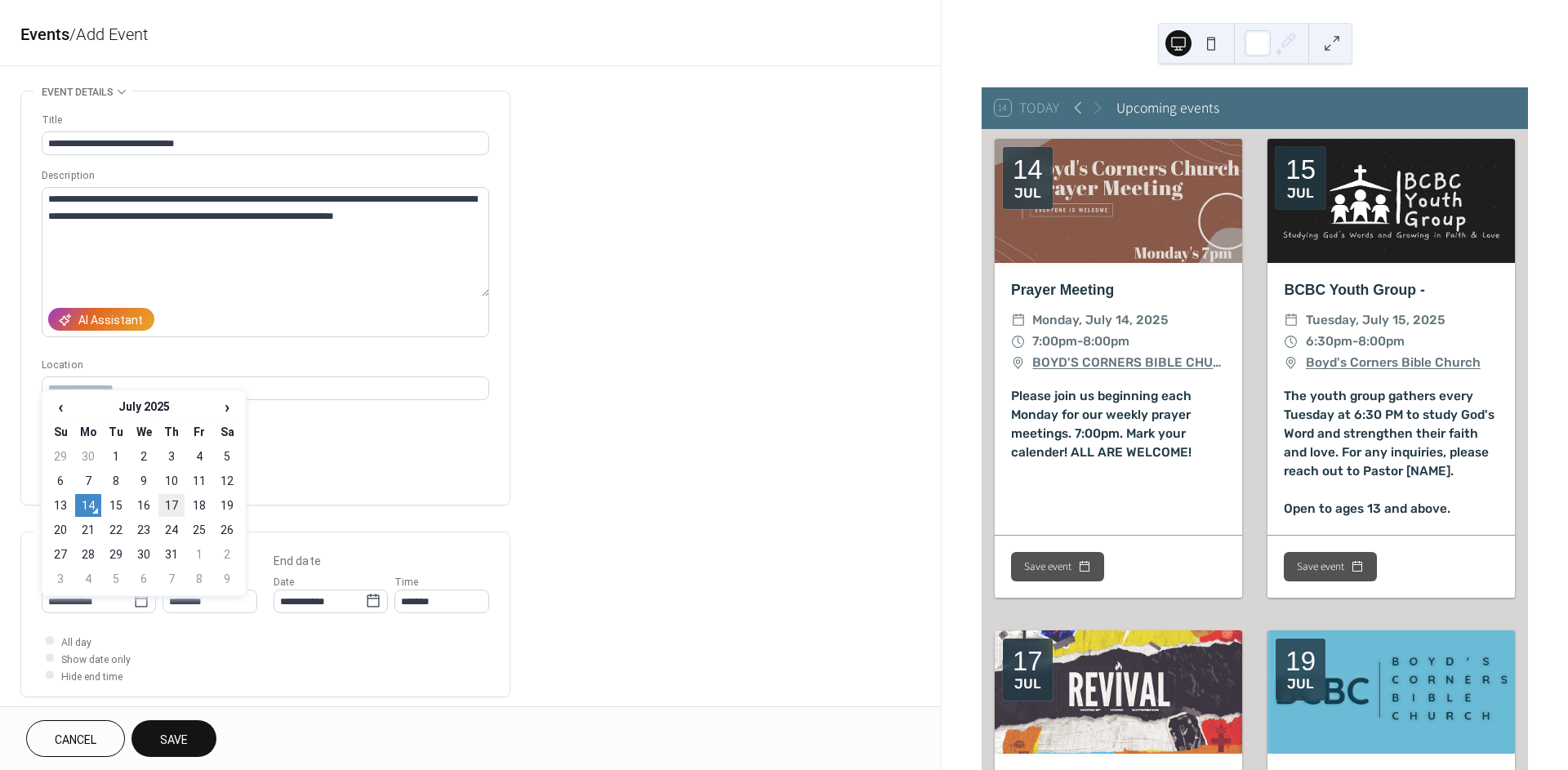 click on "17" at bounding box center (172, 505) 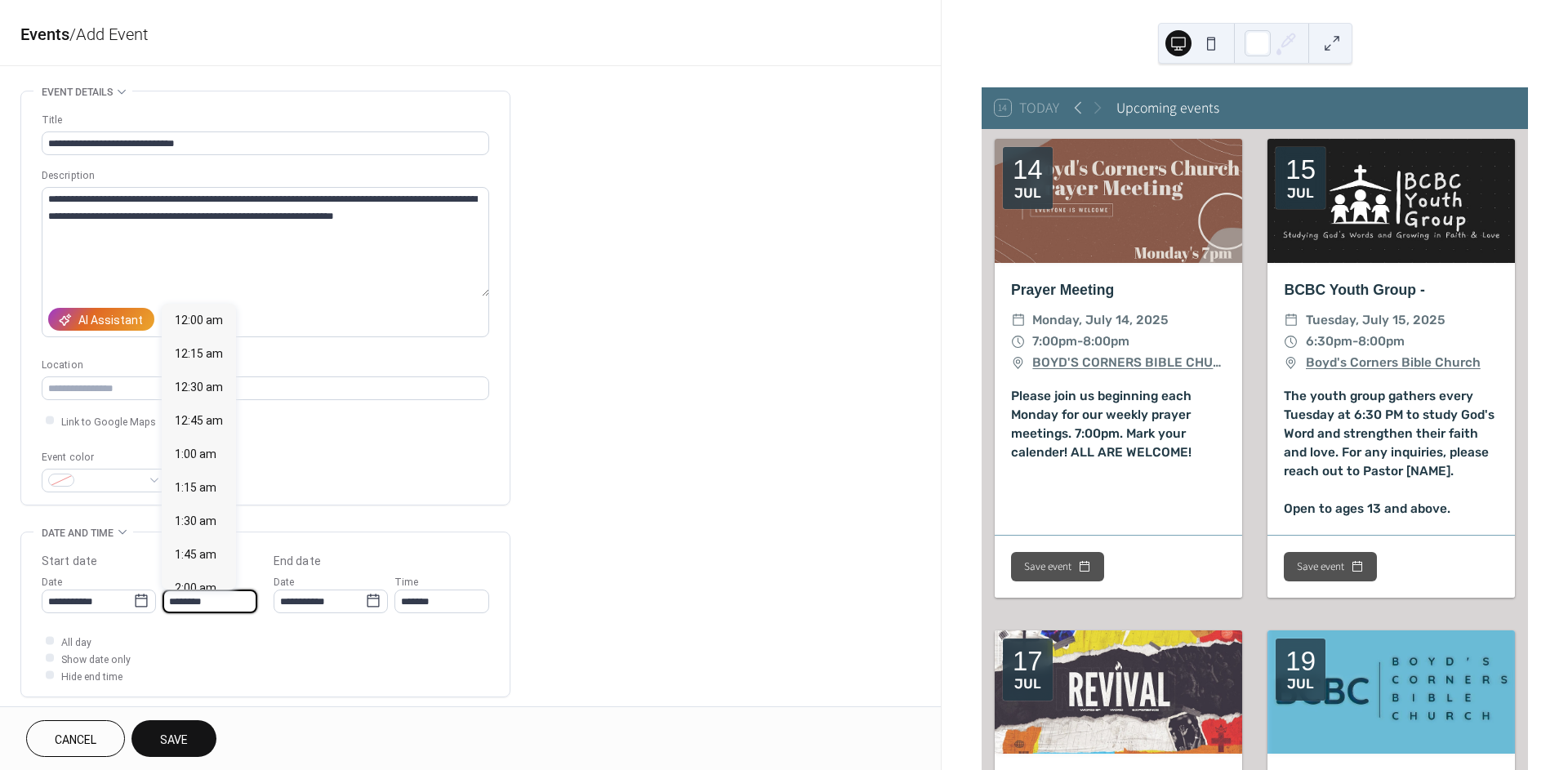 click on "********" at bounding box center (210, 601) 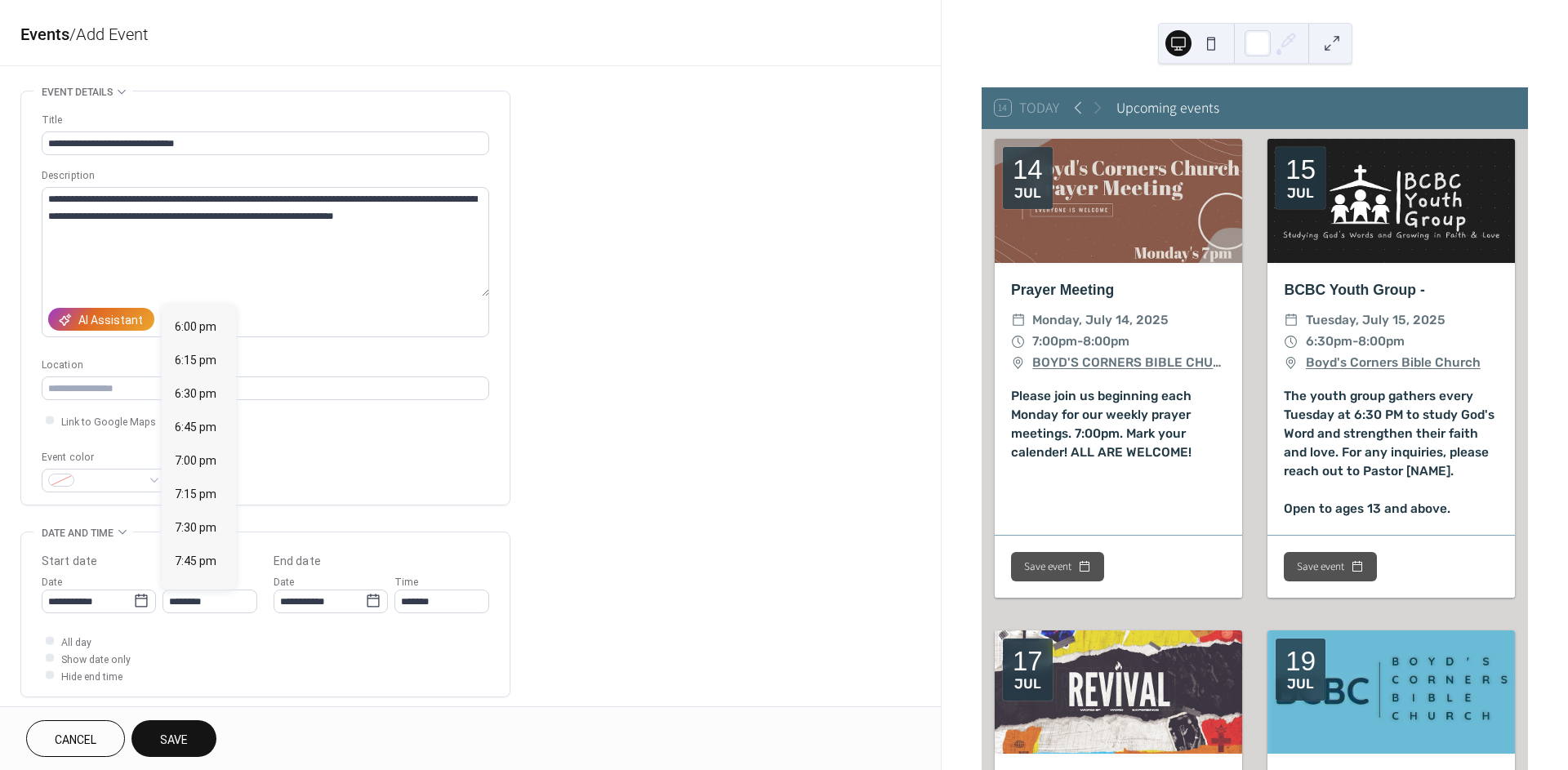 scroll, scrollTop: 2414, scrollLeft: 0, axis: vertical 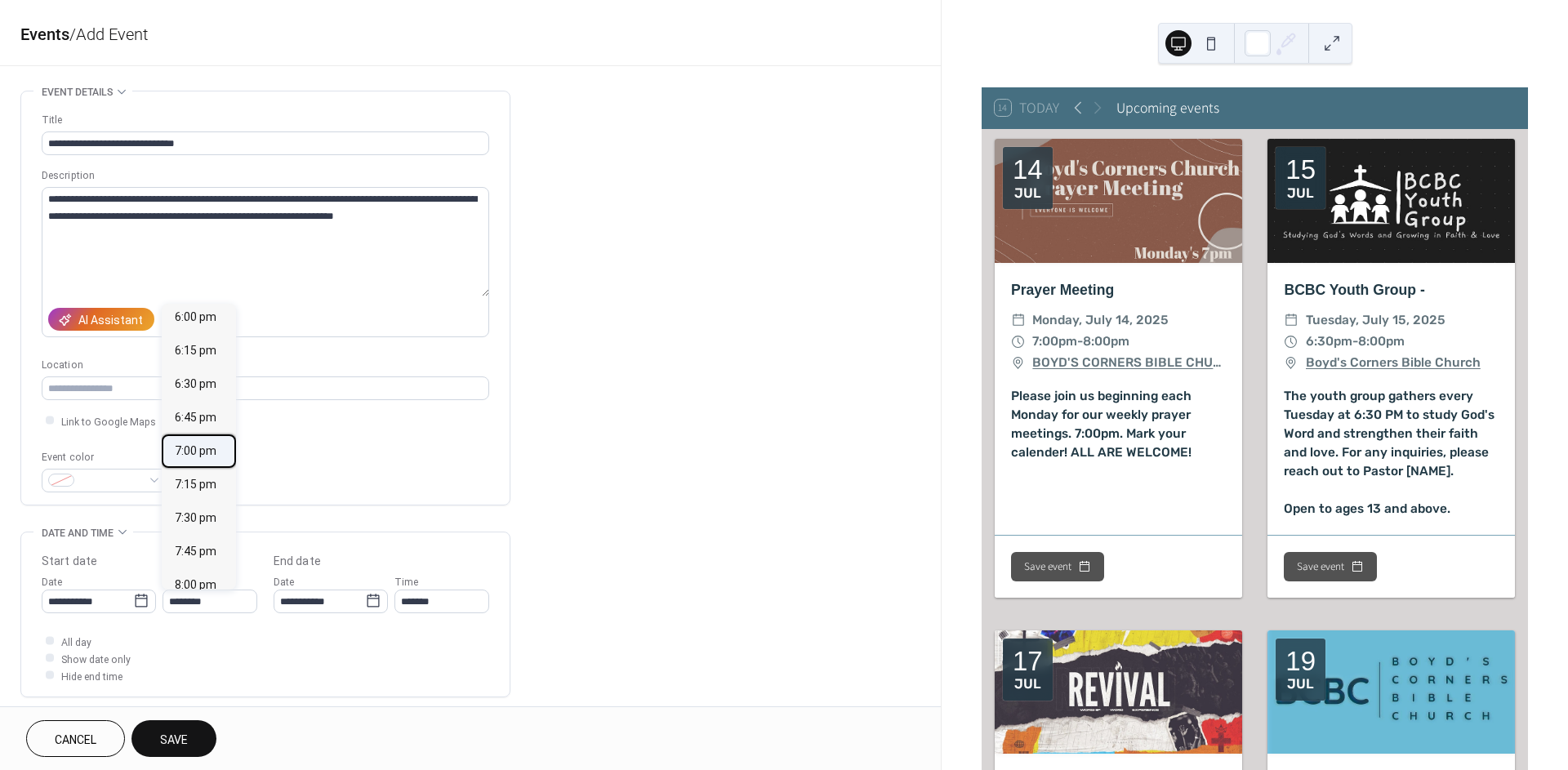 click on "7:00 pm" at bounding box center [195, 451] 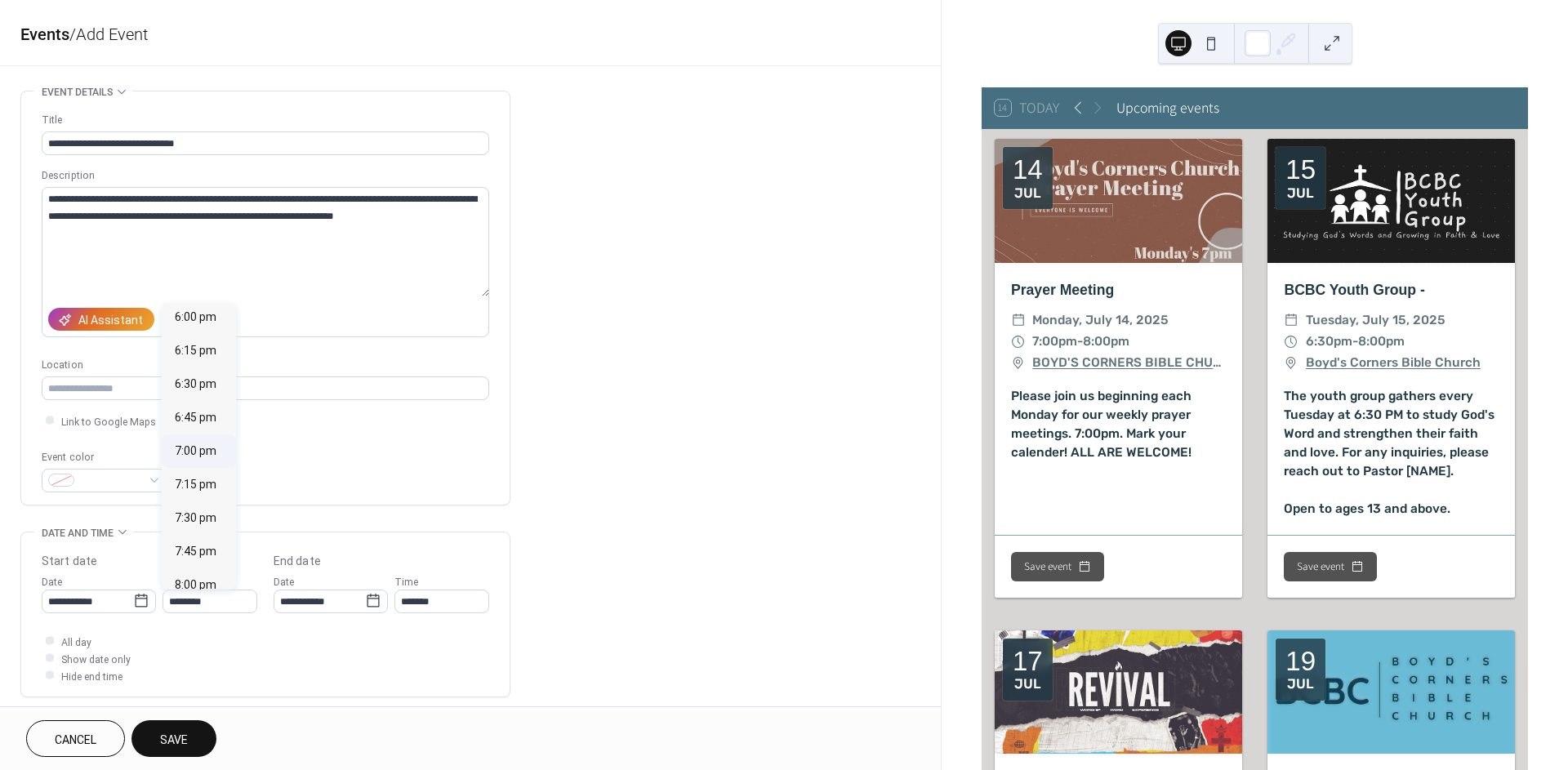 type on "*******" 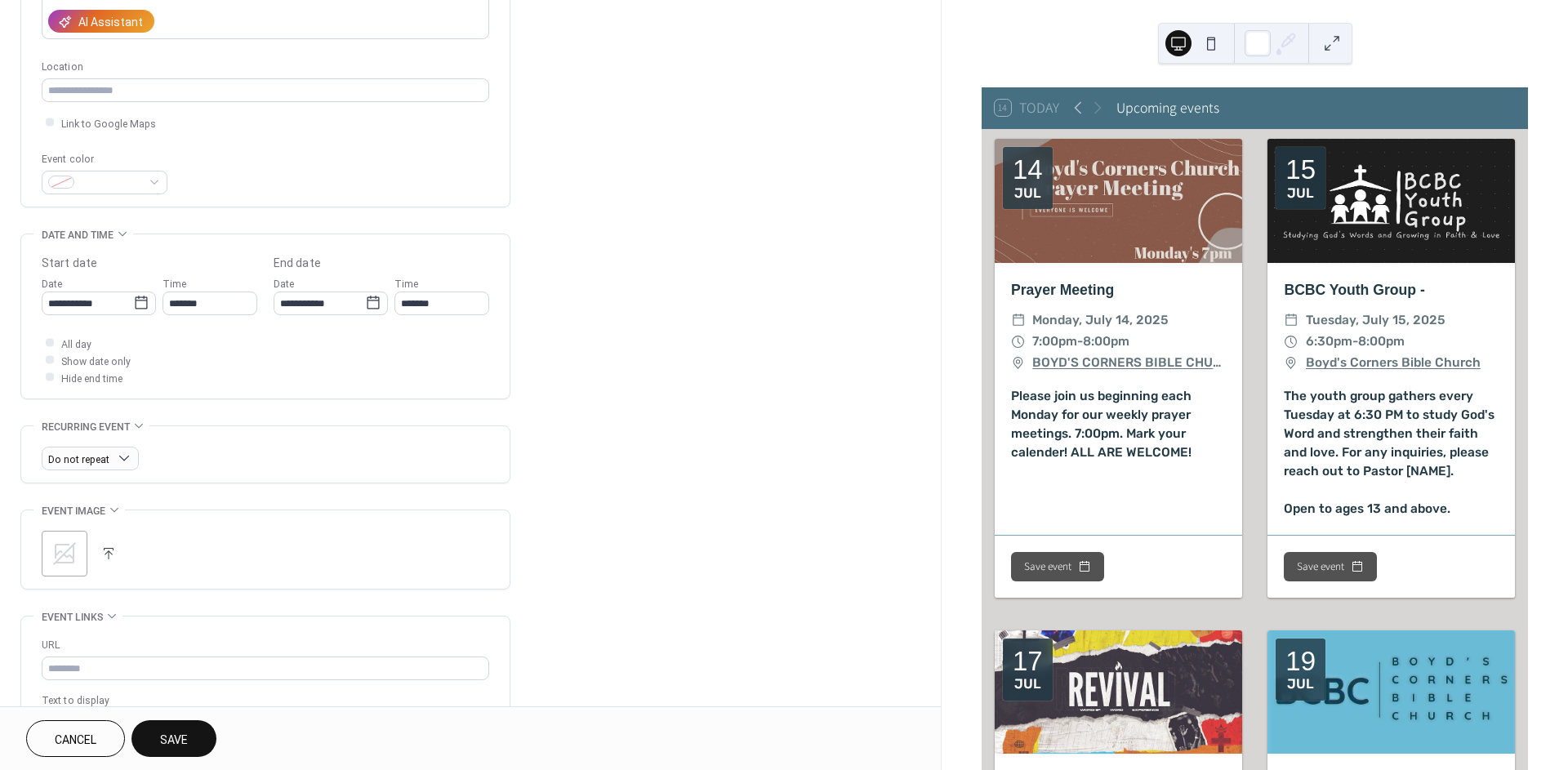 scroll, scrollTop: 315, scrollLeft: 0, axis: vertical 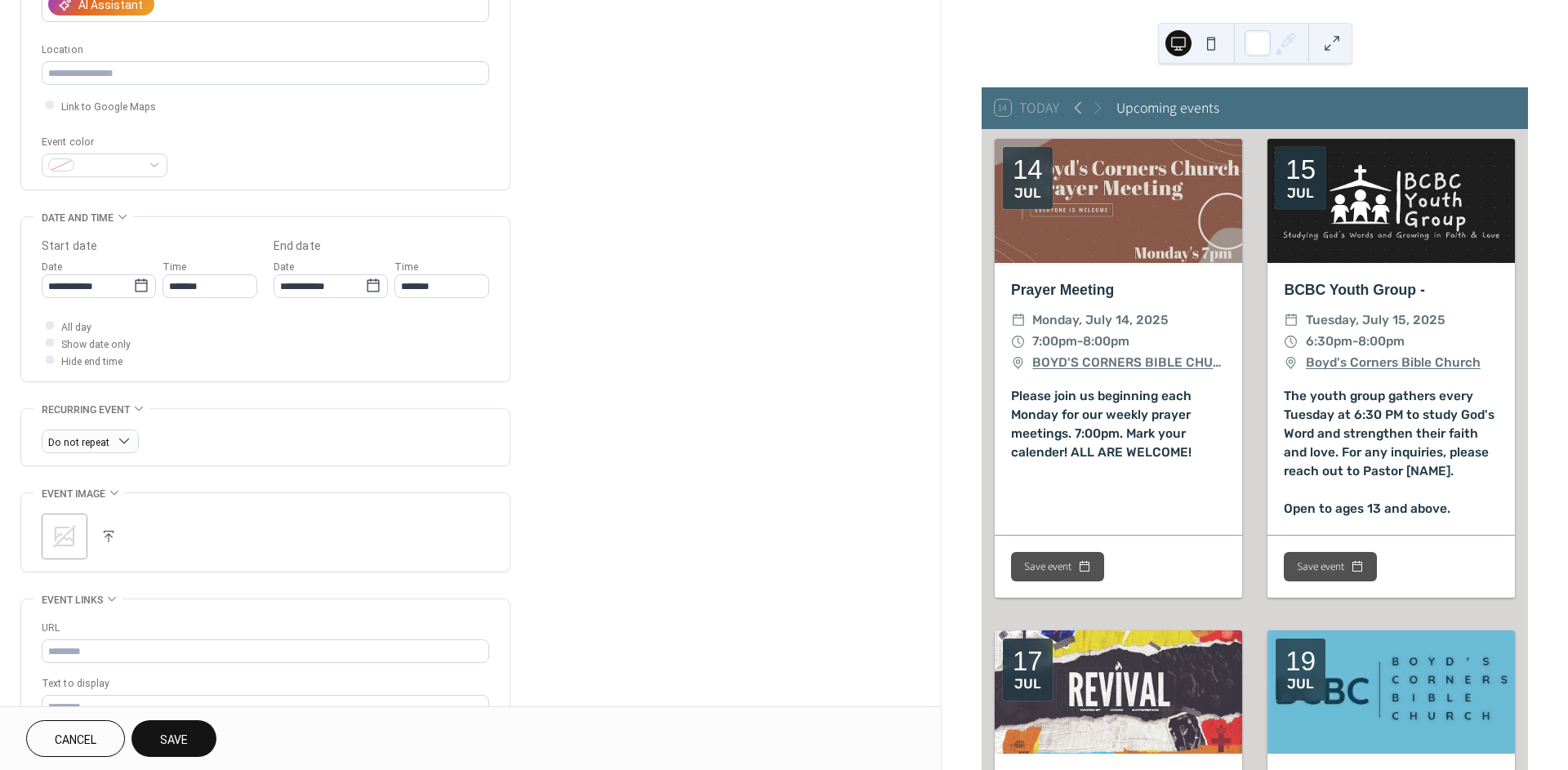 click on ";" at bounding box center (65, 536) 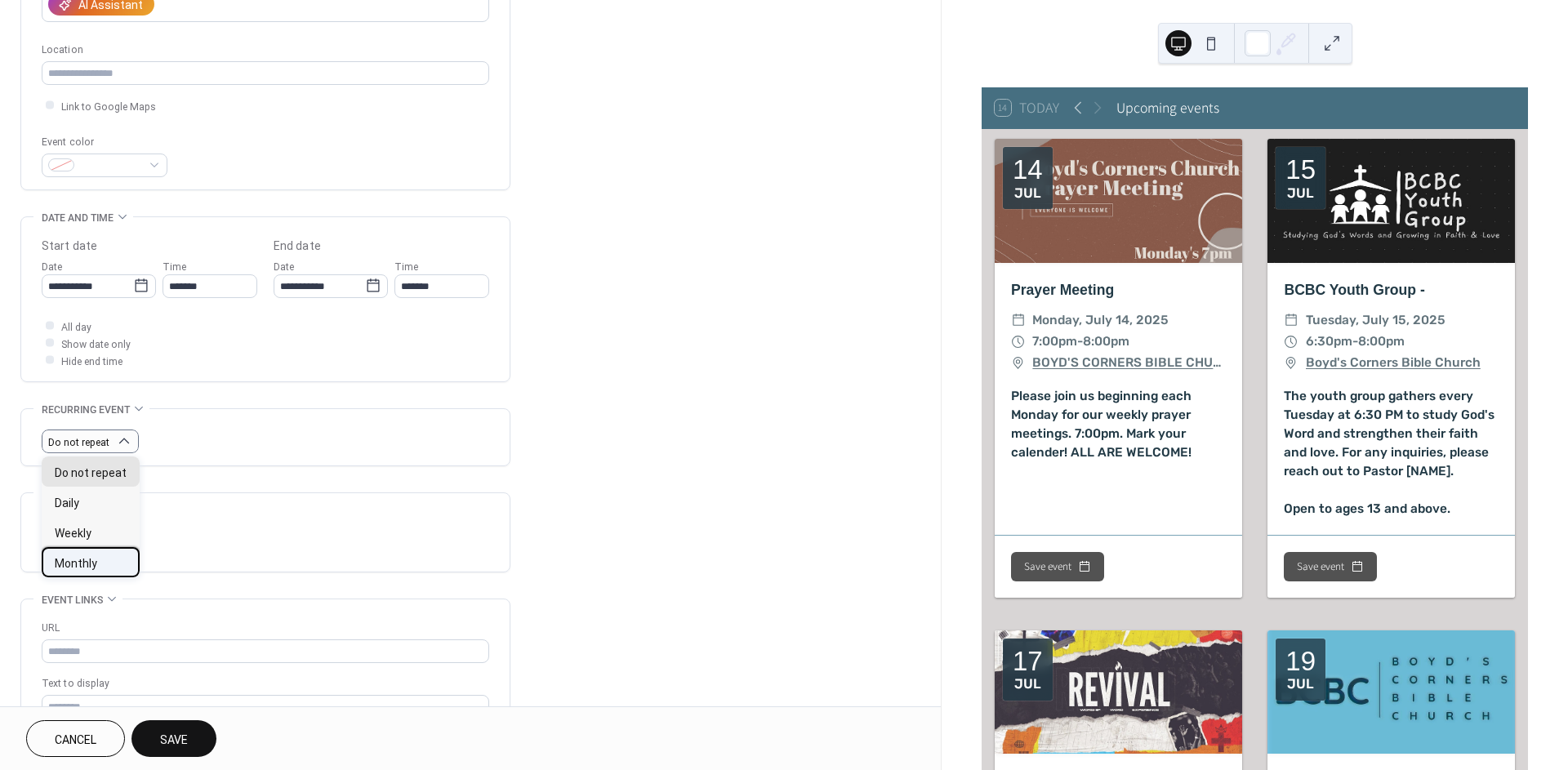 click on "Monthly" at bounding box center [76, 563] 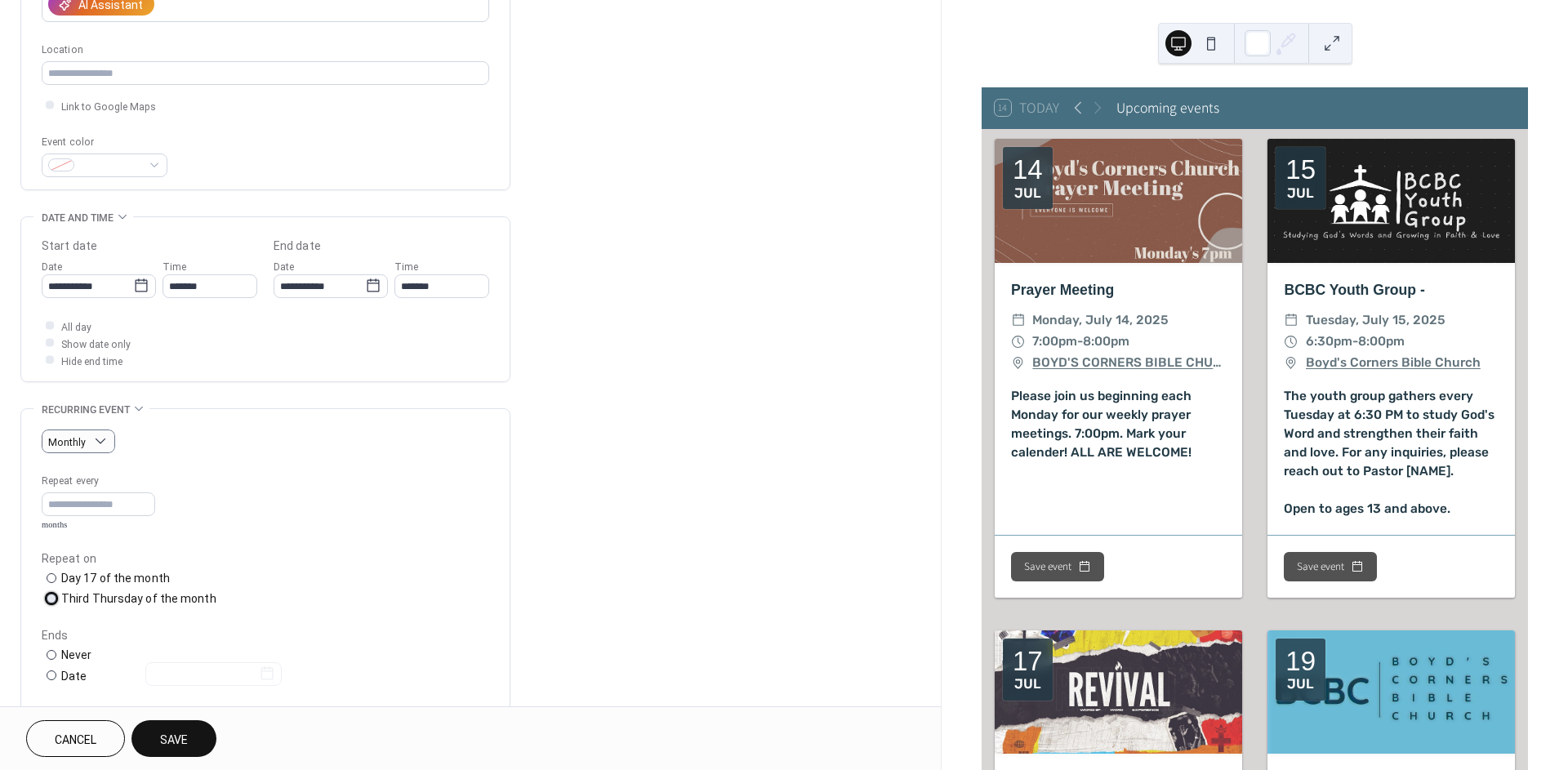 click at bounding box center [51, 599] 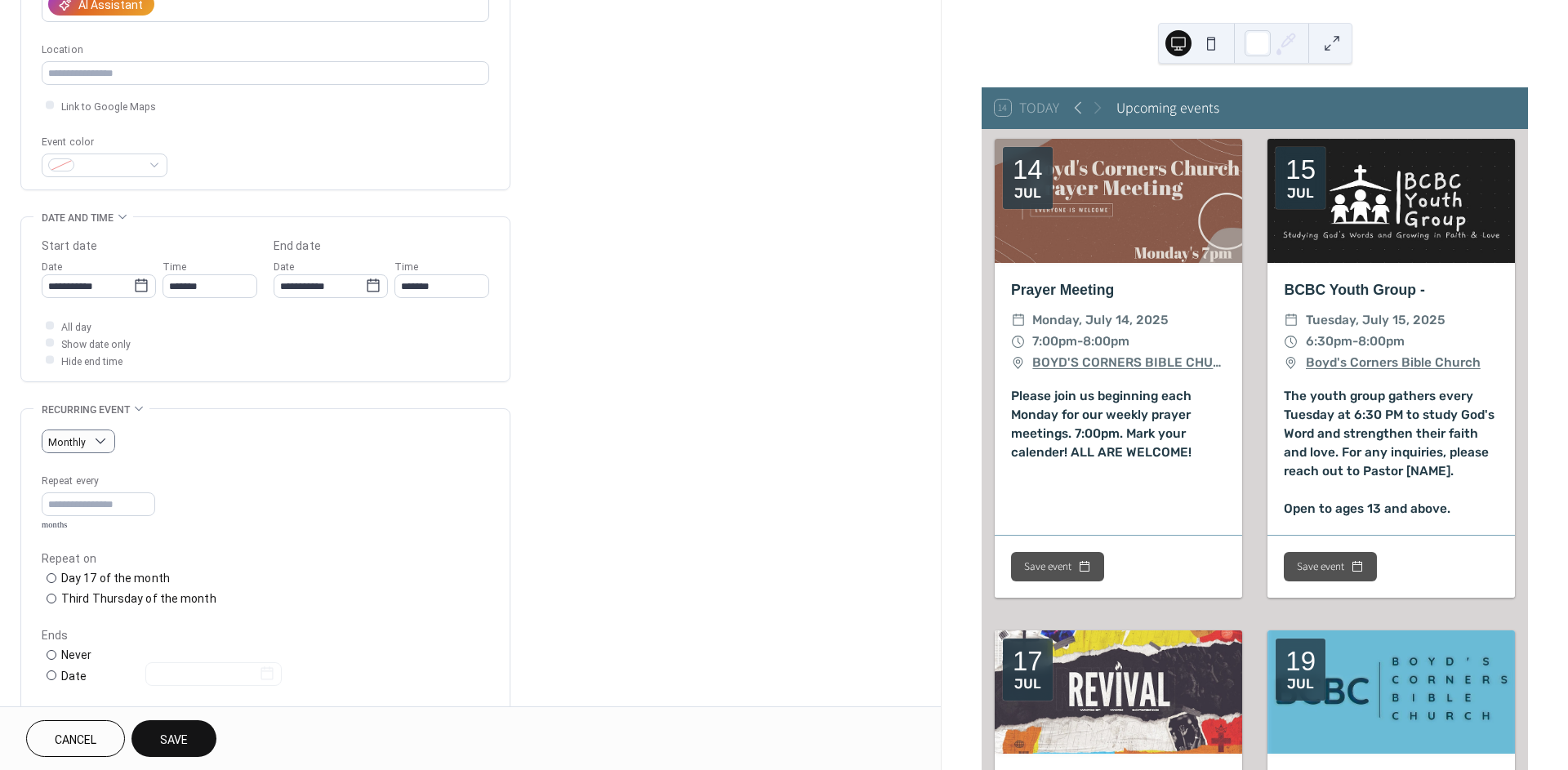 click on "Save" at bounding box center (174, 740) 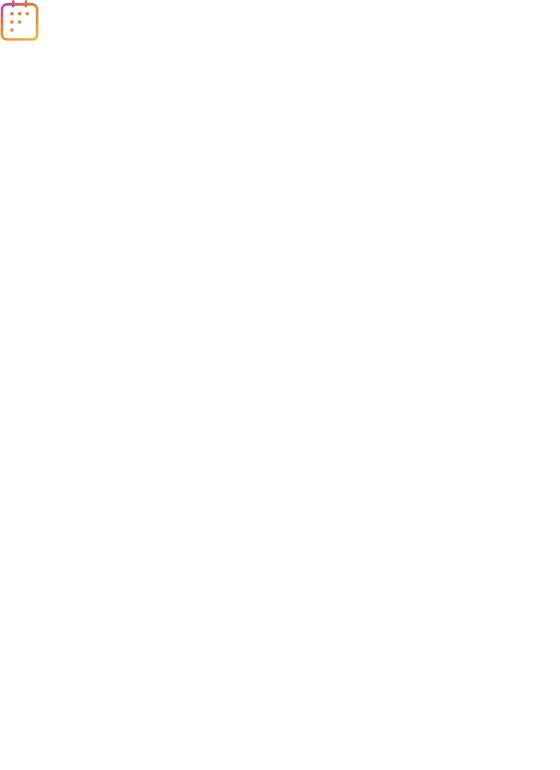 scroll, scrollTop: 0, scrollLeft: 0, axis: both 